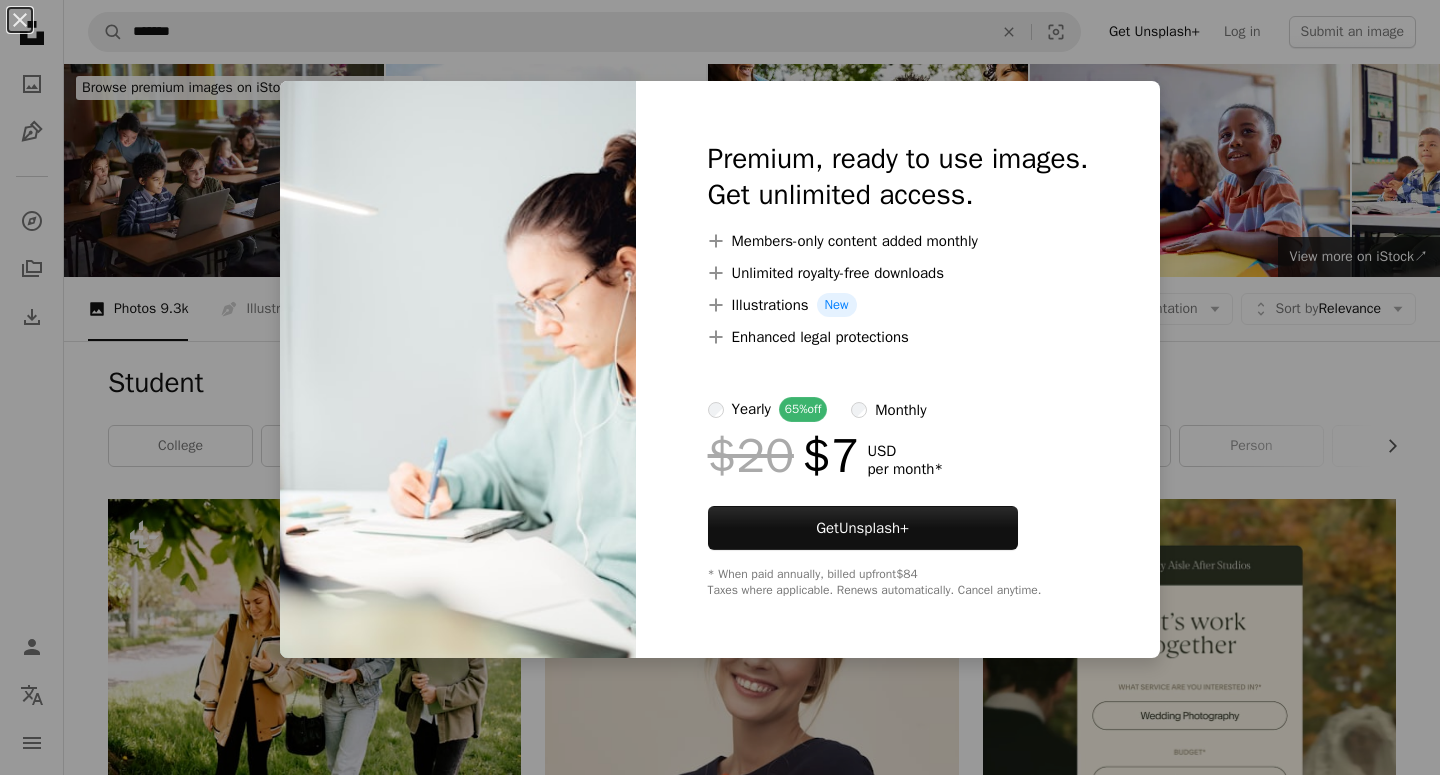 scroll, scrollTop: 893, scrollLeft: 0, axis: vertical 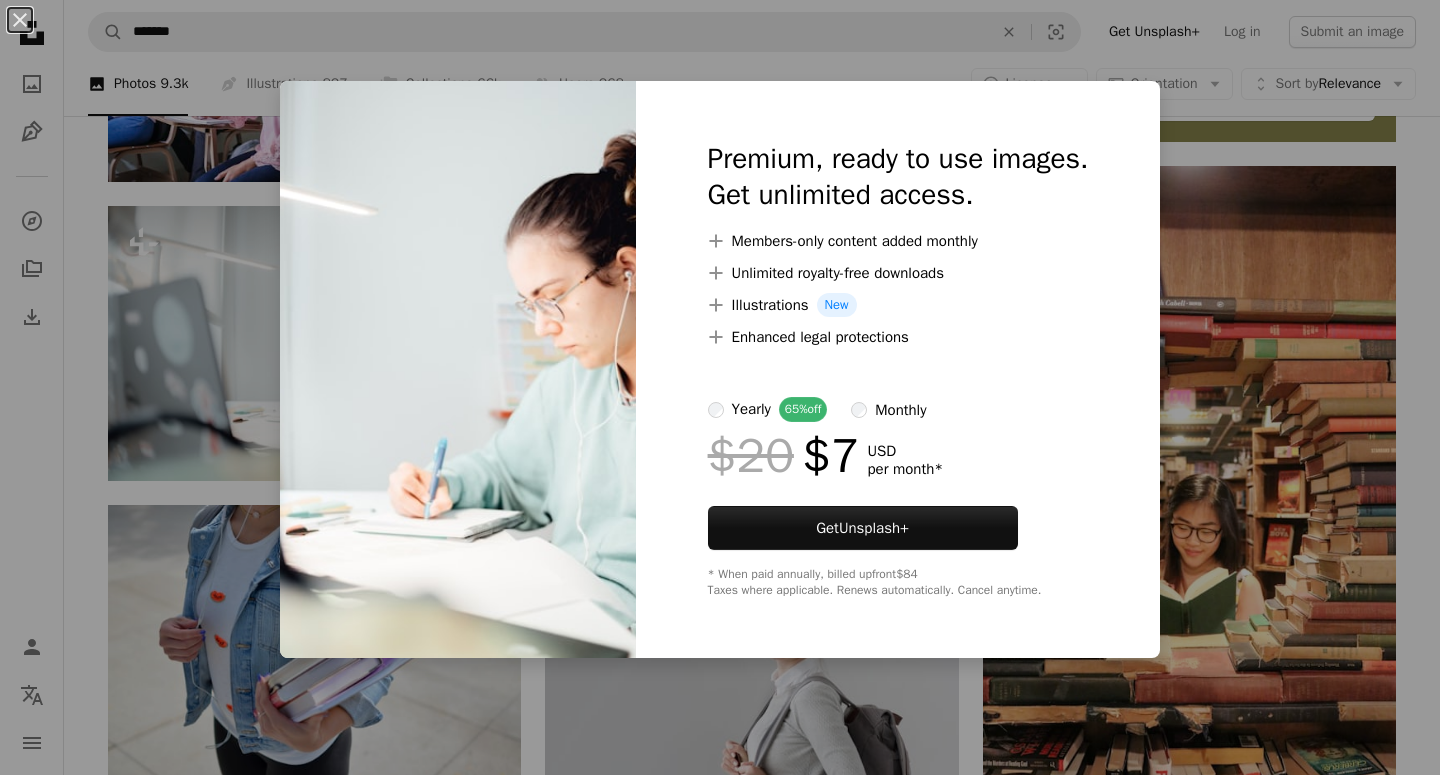 click on "An X shape Premium, ready to use images. Get unlimited access. A plus sign Members-only content added monthly A plus sign Unlimited royalty-free downloads A plus sign Illustrations  New A plus sign Enhanced legal protections yearly 65%  off monthly $20   $7 USD per month * Get  Unsplash+ * When paid annually, billed upfront  $84 Taxes where applicable. Renews automatically. Cancel anytime." at bounding box center (720, 387) 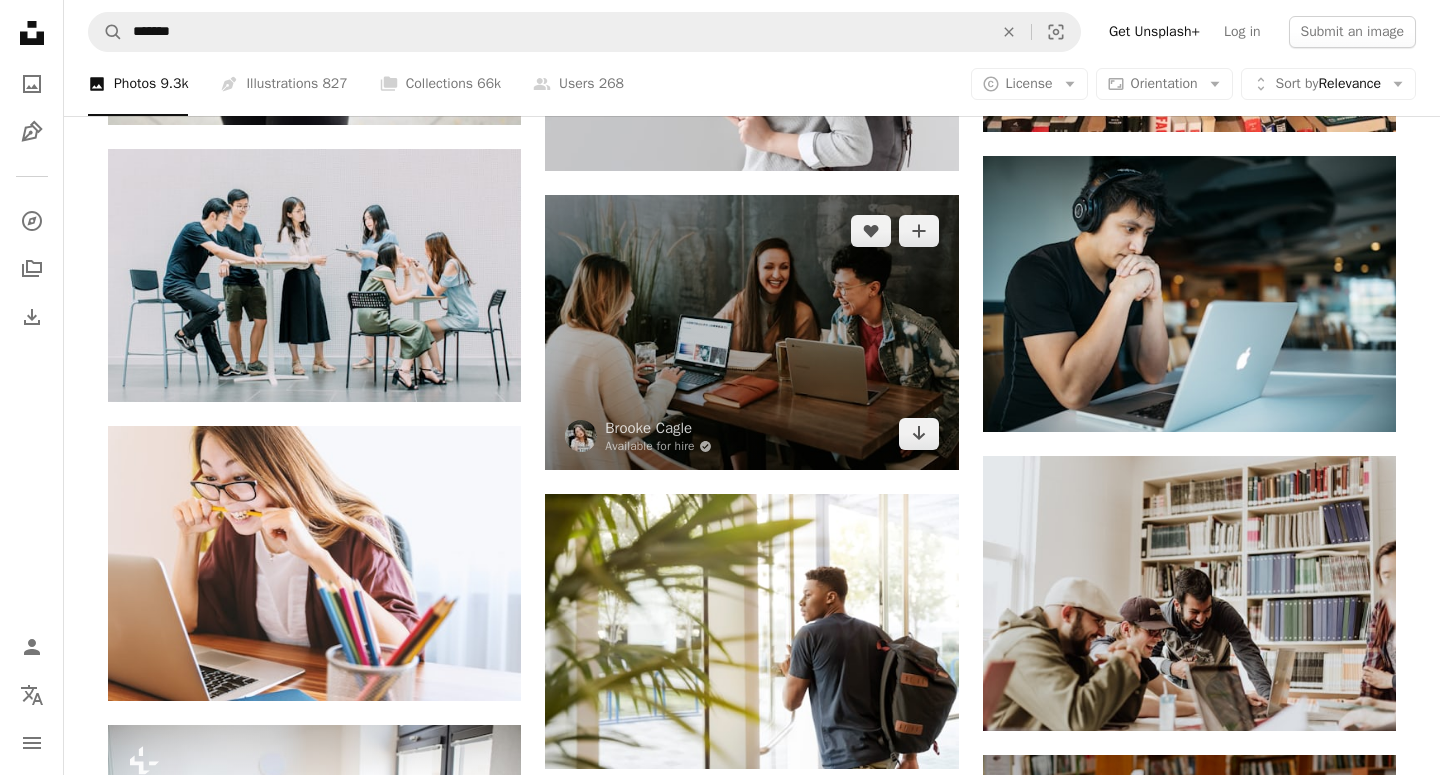 scroll, scrollTop: 1545, scrollLeft: 0, axis: vertical 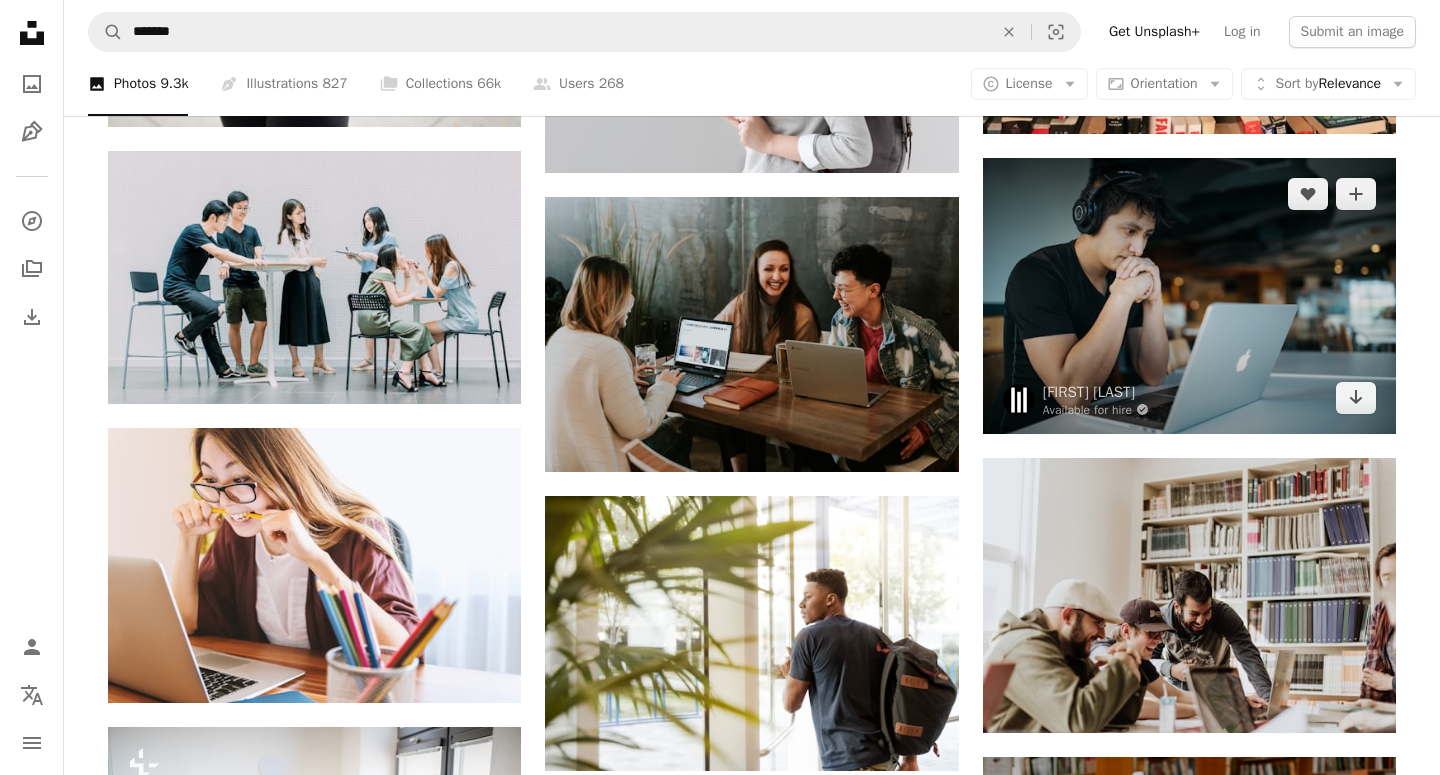 click at bounding box center [1189, 295] 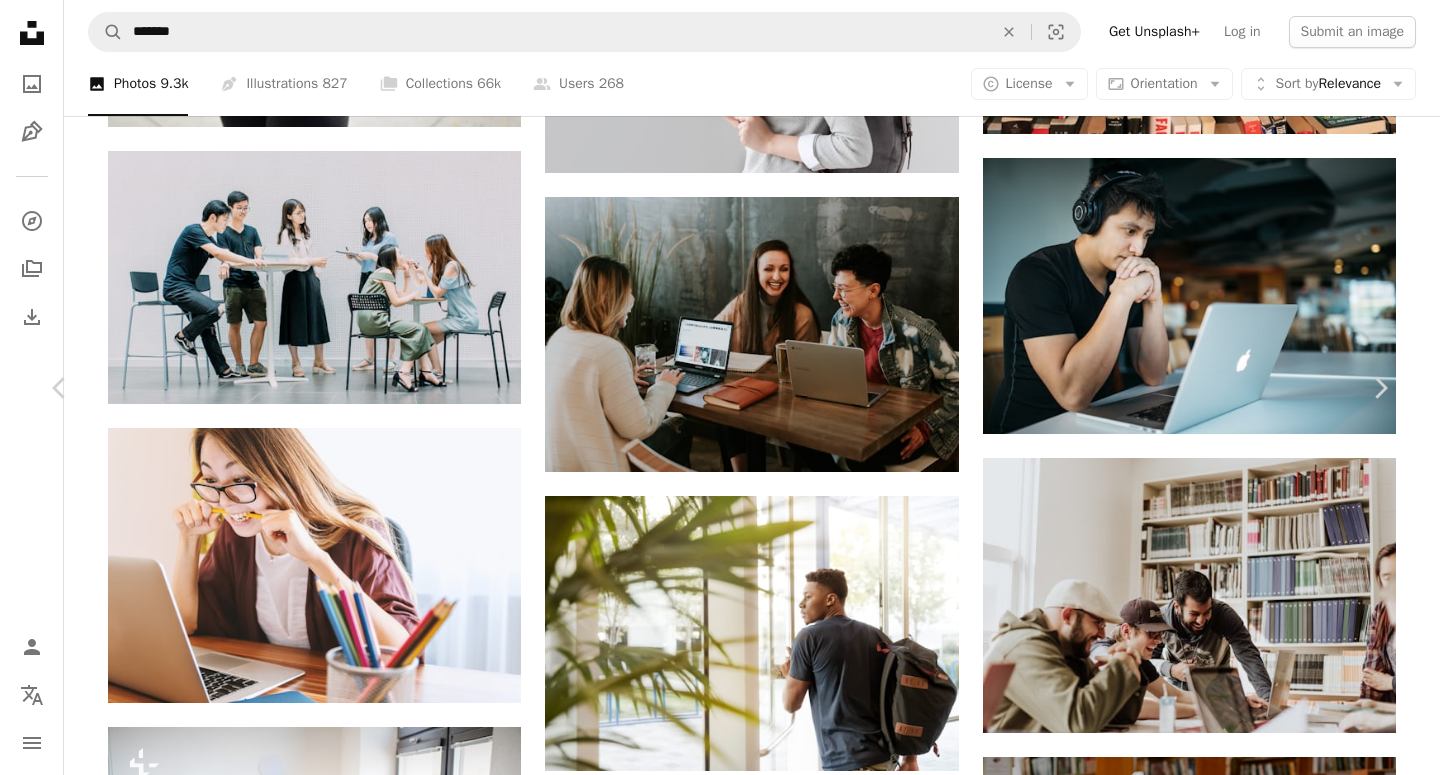click on "An X shape" at bounding box center [20, 20] 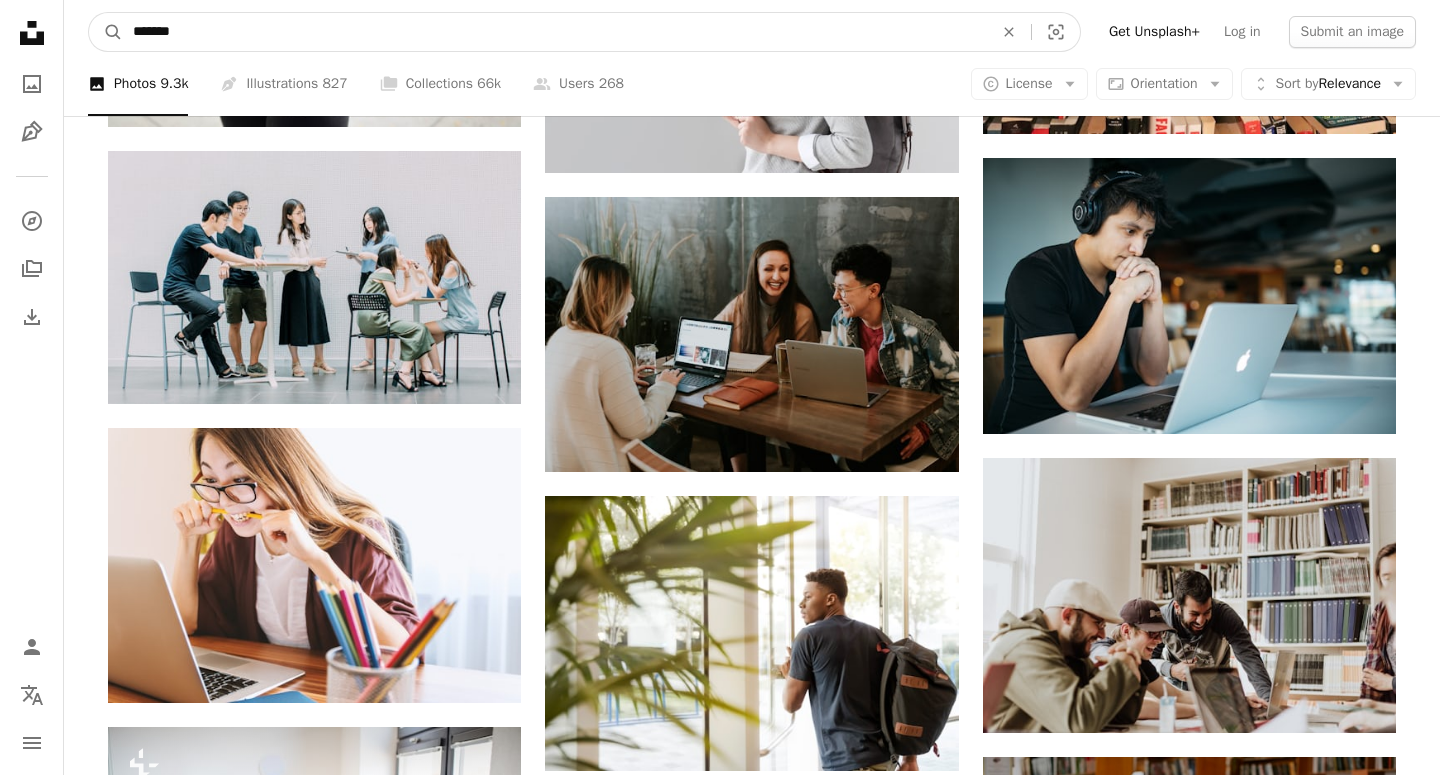 click on "*******" at bounding box center (555, 32) 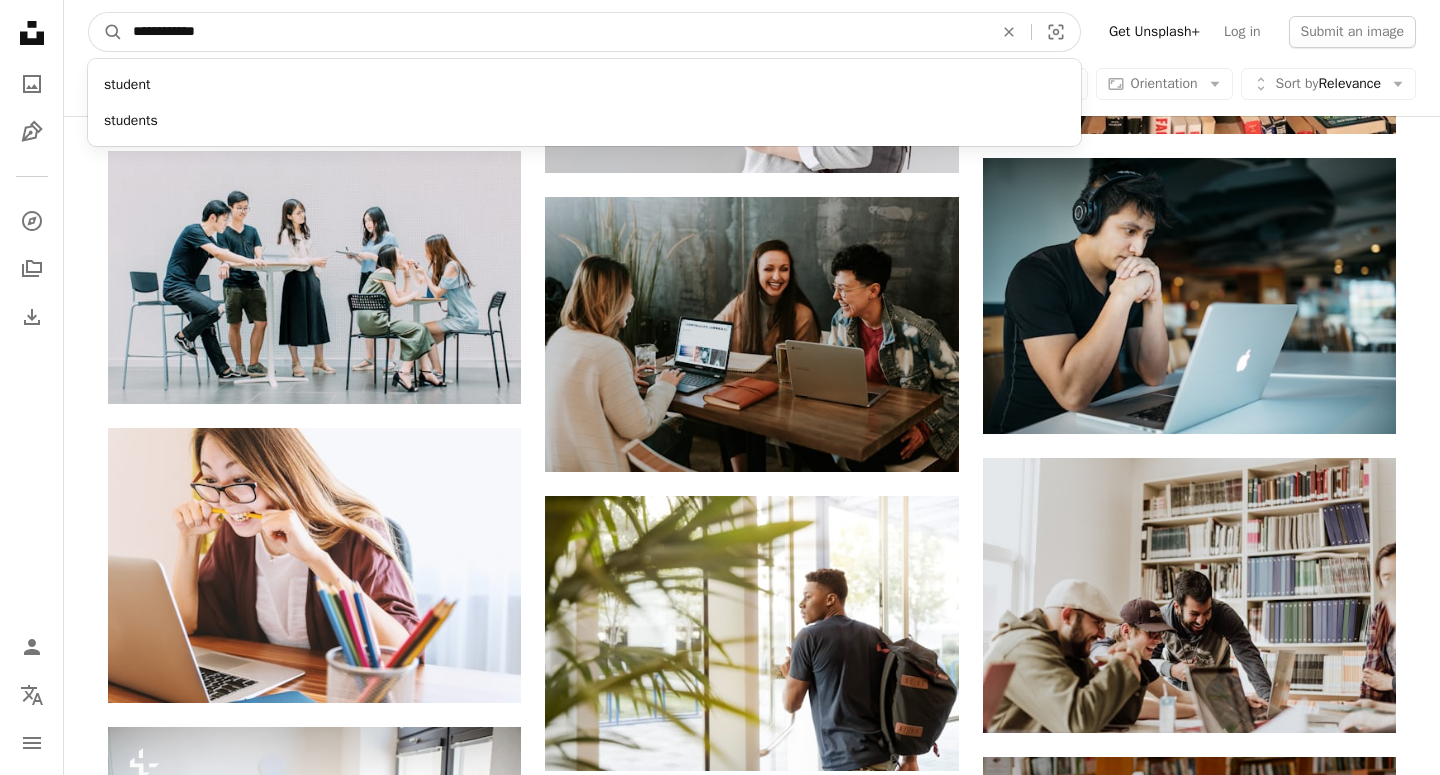type on "**********" 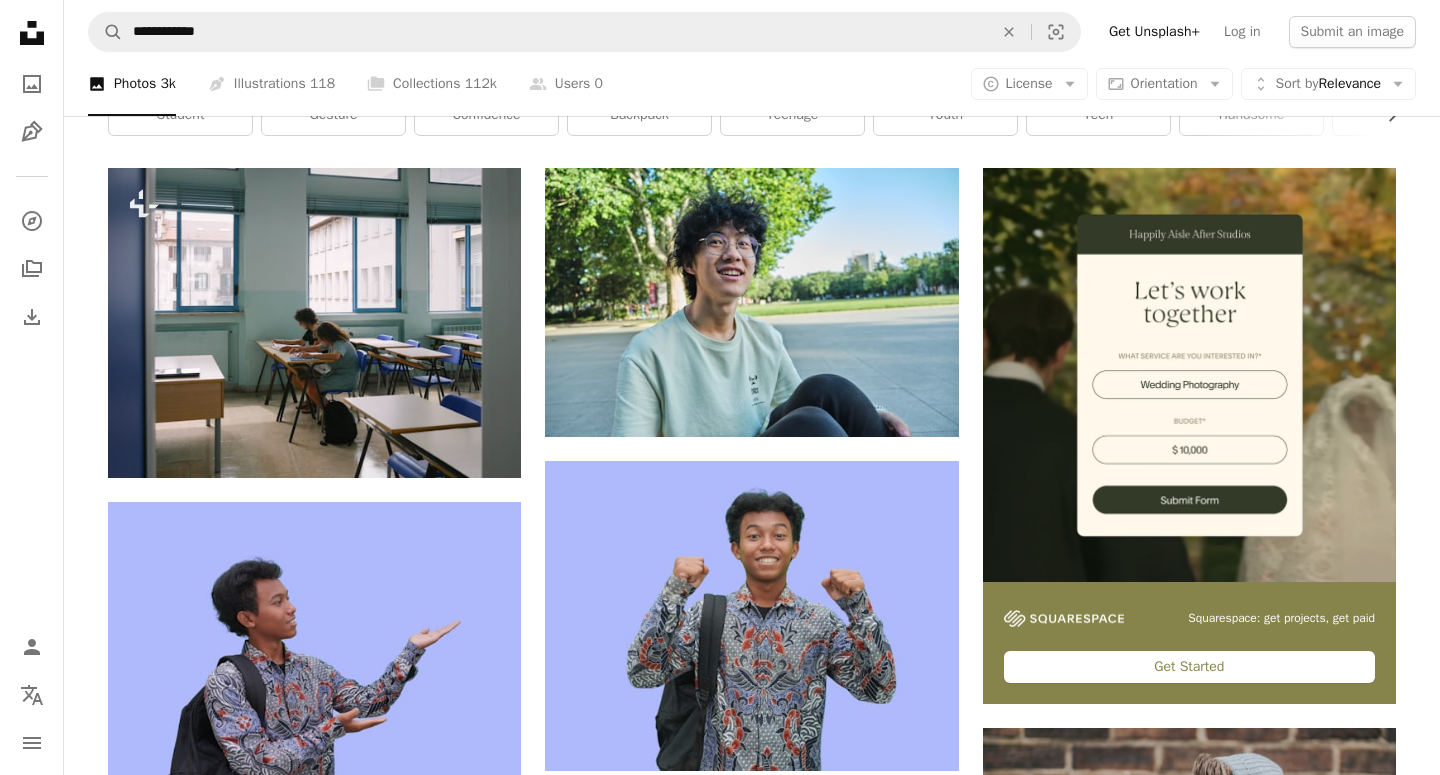 scroll, scrollTop: 327, scrollLeft: 0, axis: vertical 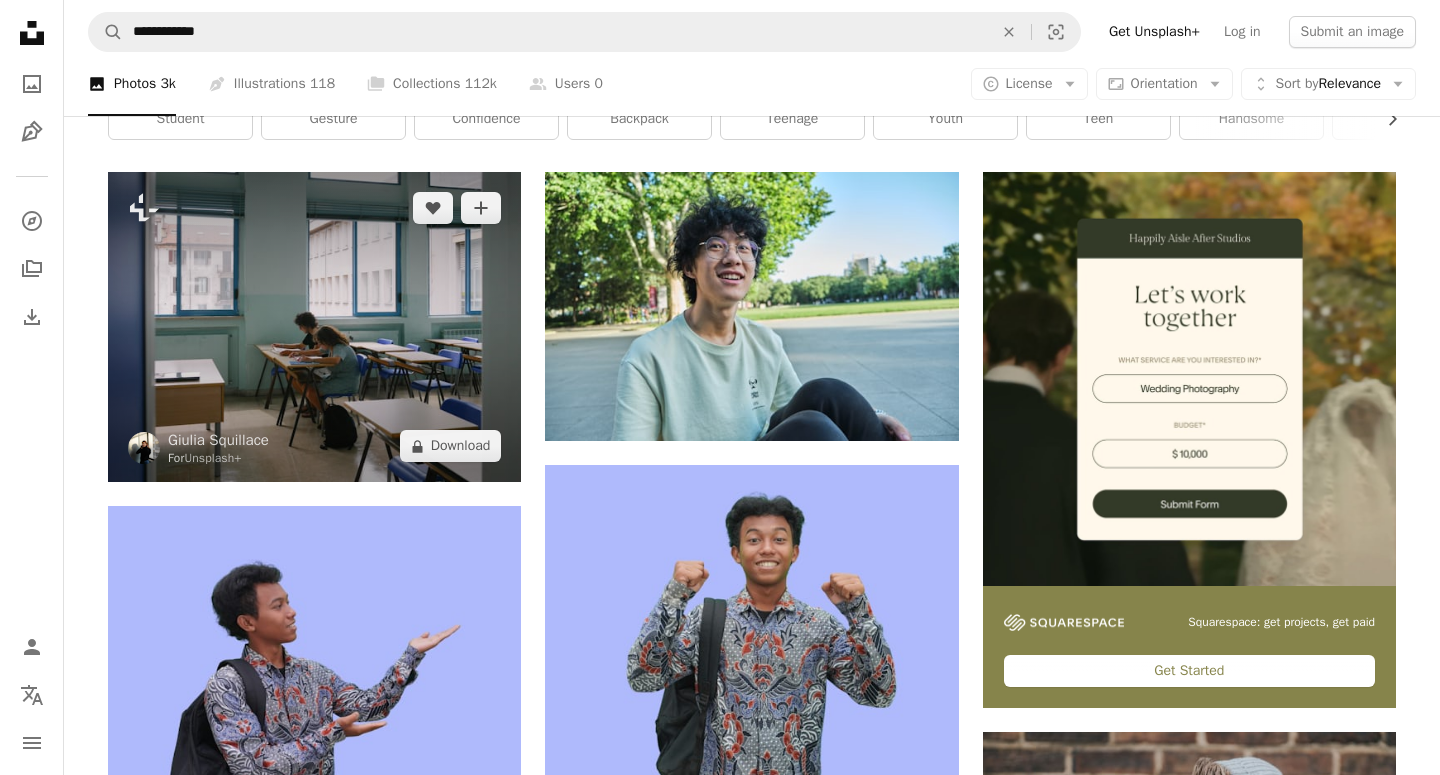 click at bounding box center [314, 327] 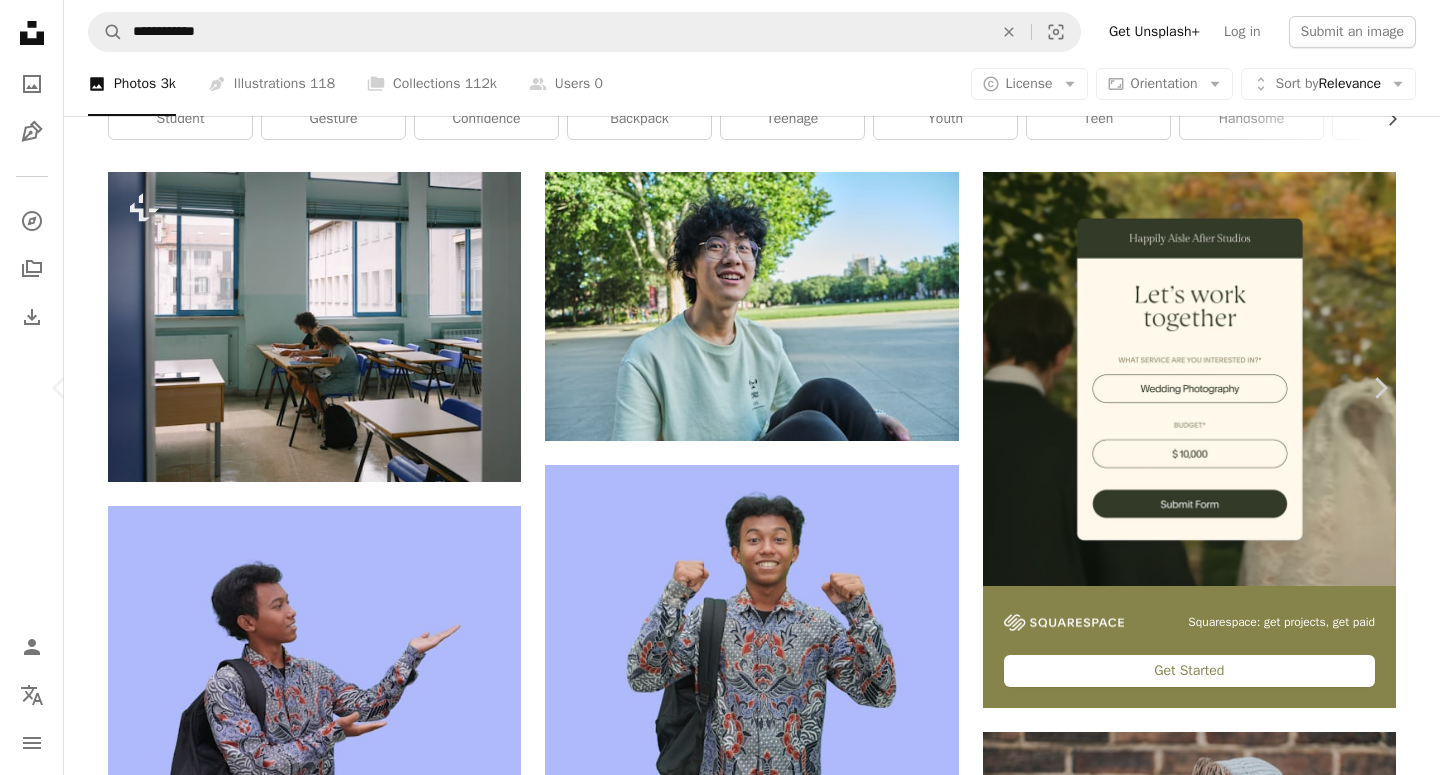 click on "An X shape" at bounding box center [20, 20] 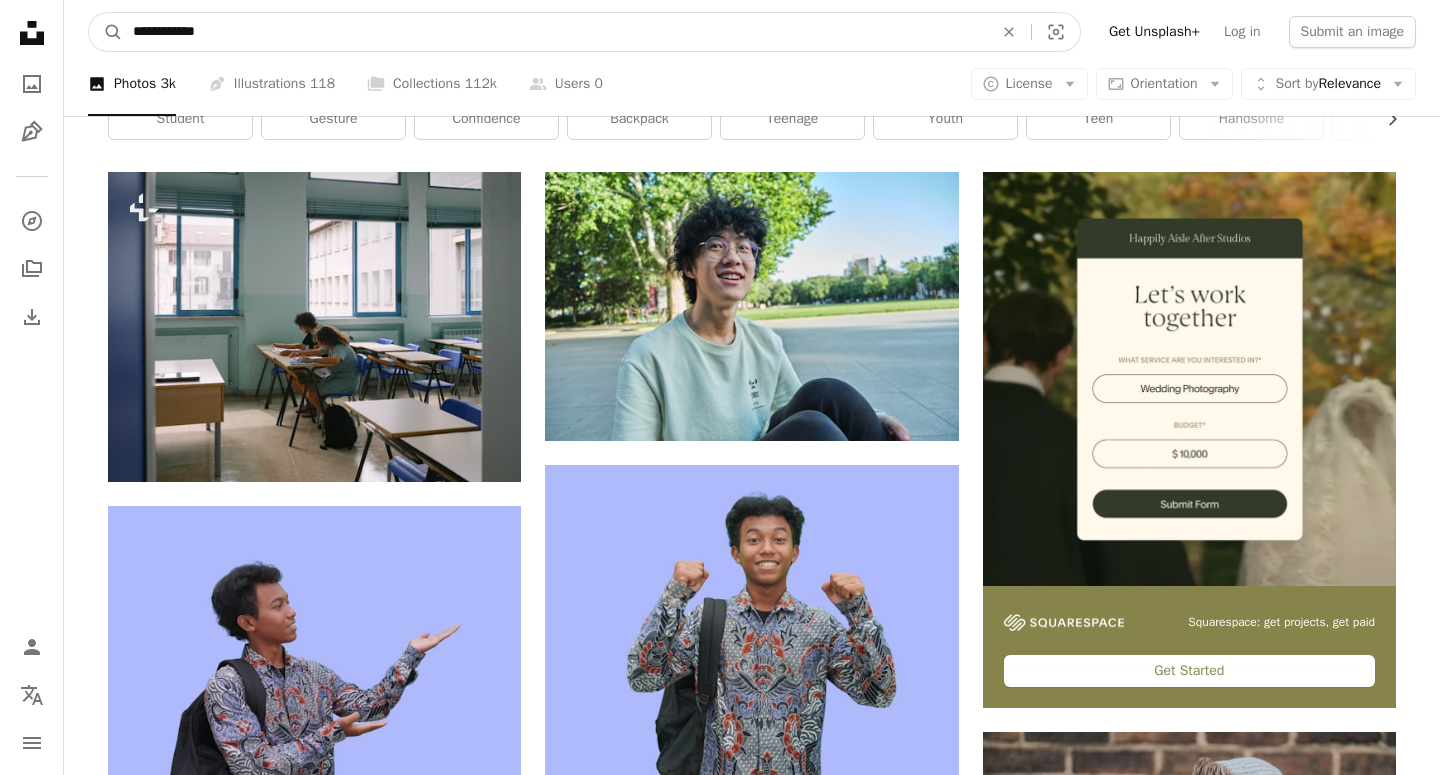 scroll, scrollTop: 324, scrollLeft: 0, axis: vertical 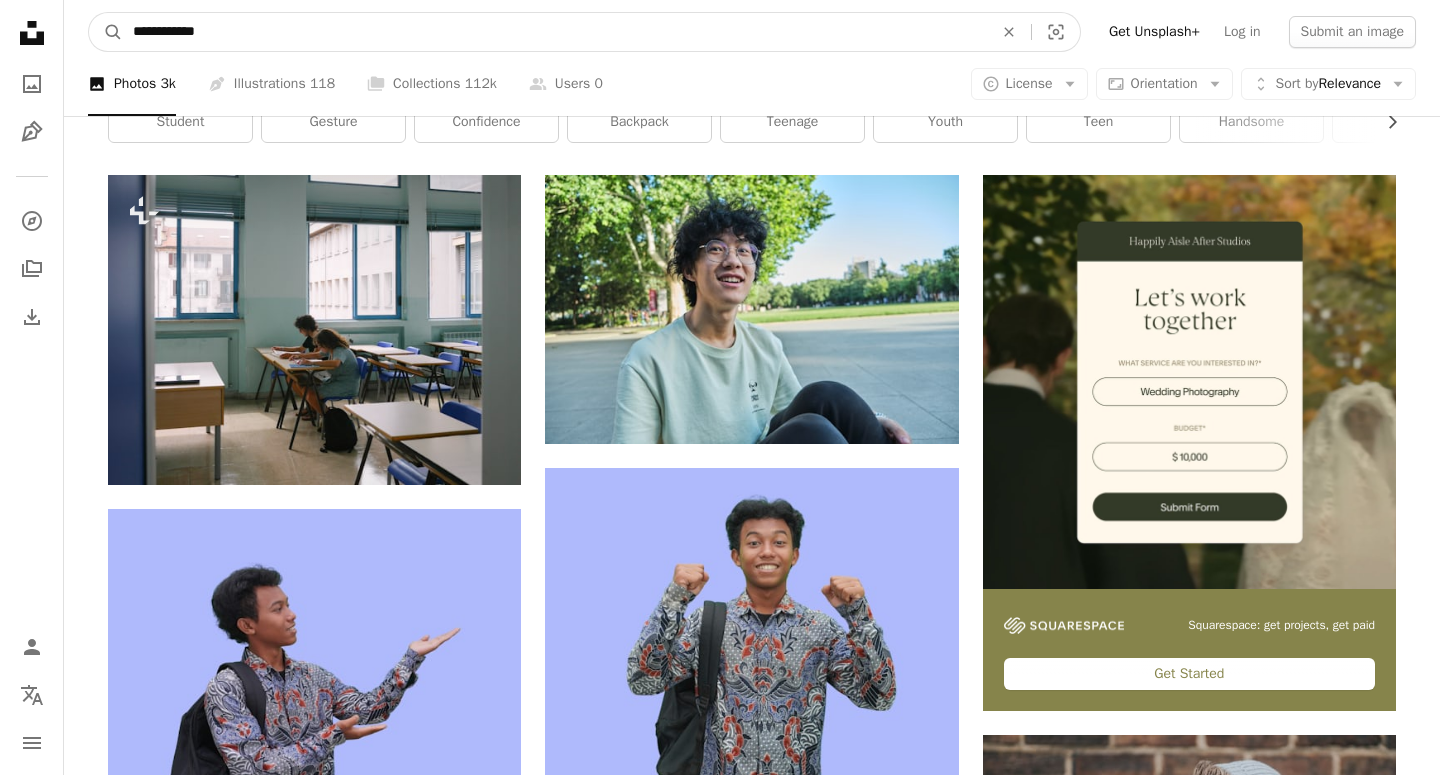 drag, startPoint x: 277, startPoint y: 43, endPoint x: 74, endPoint y: 7, distance: 206.1674 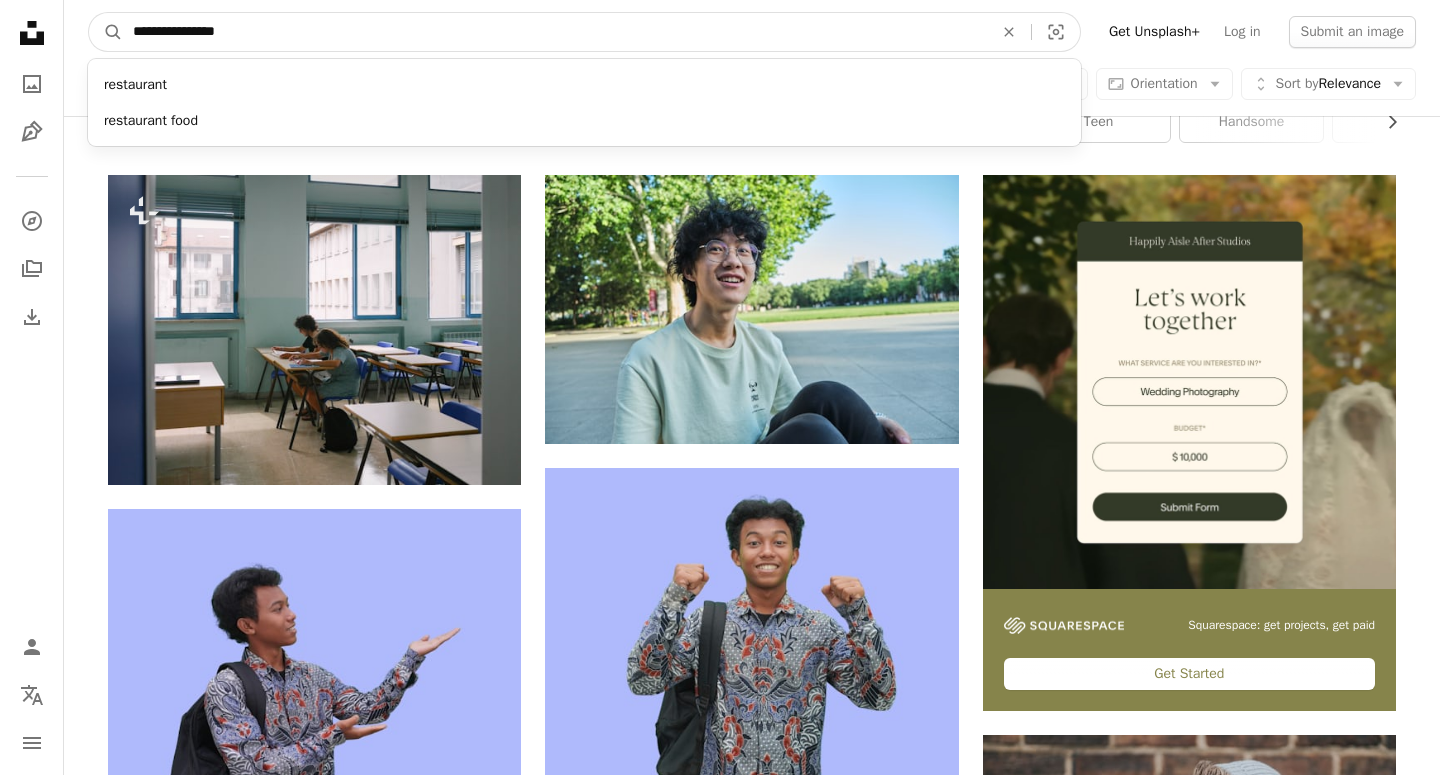 type on "**********" 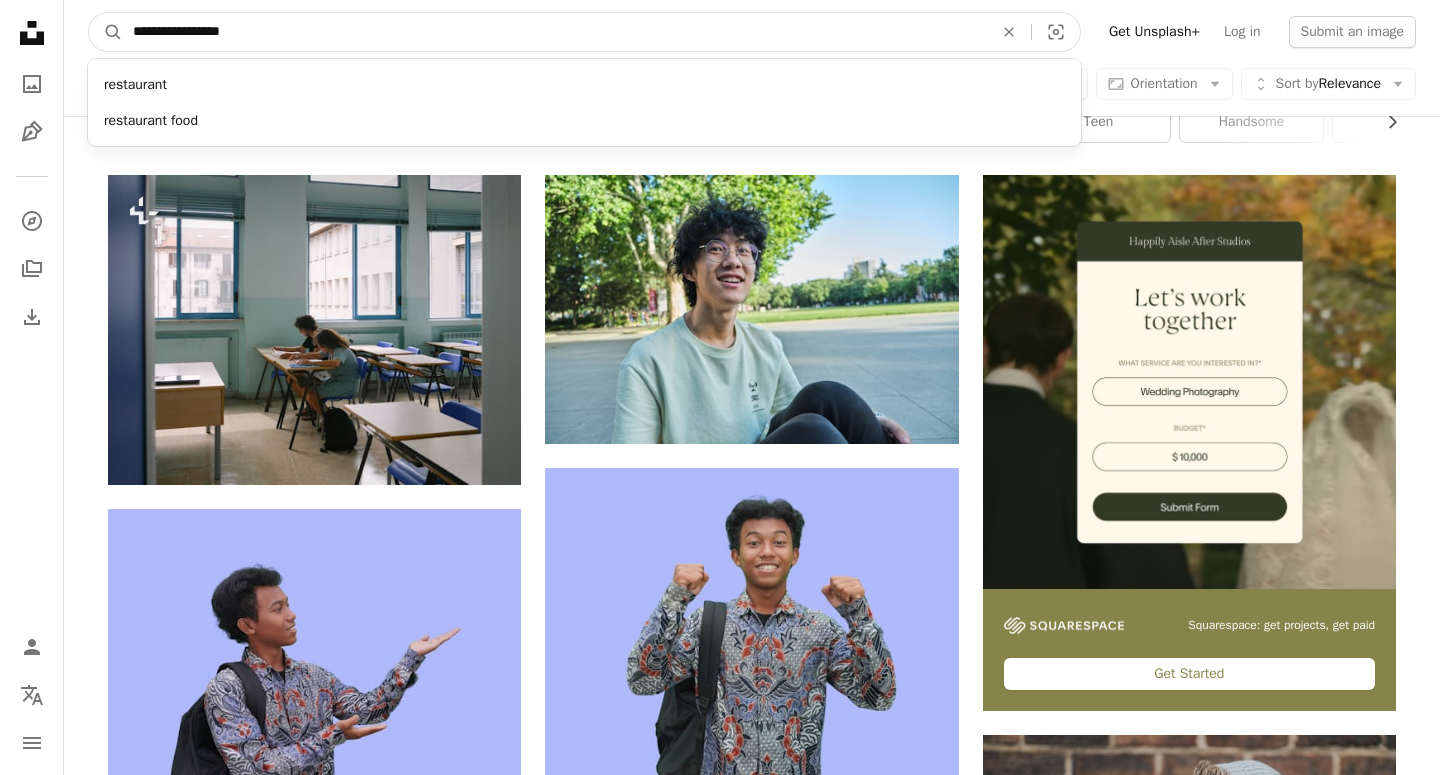 click on "A magnifying glass" at bounding box center [106, 32] 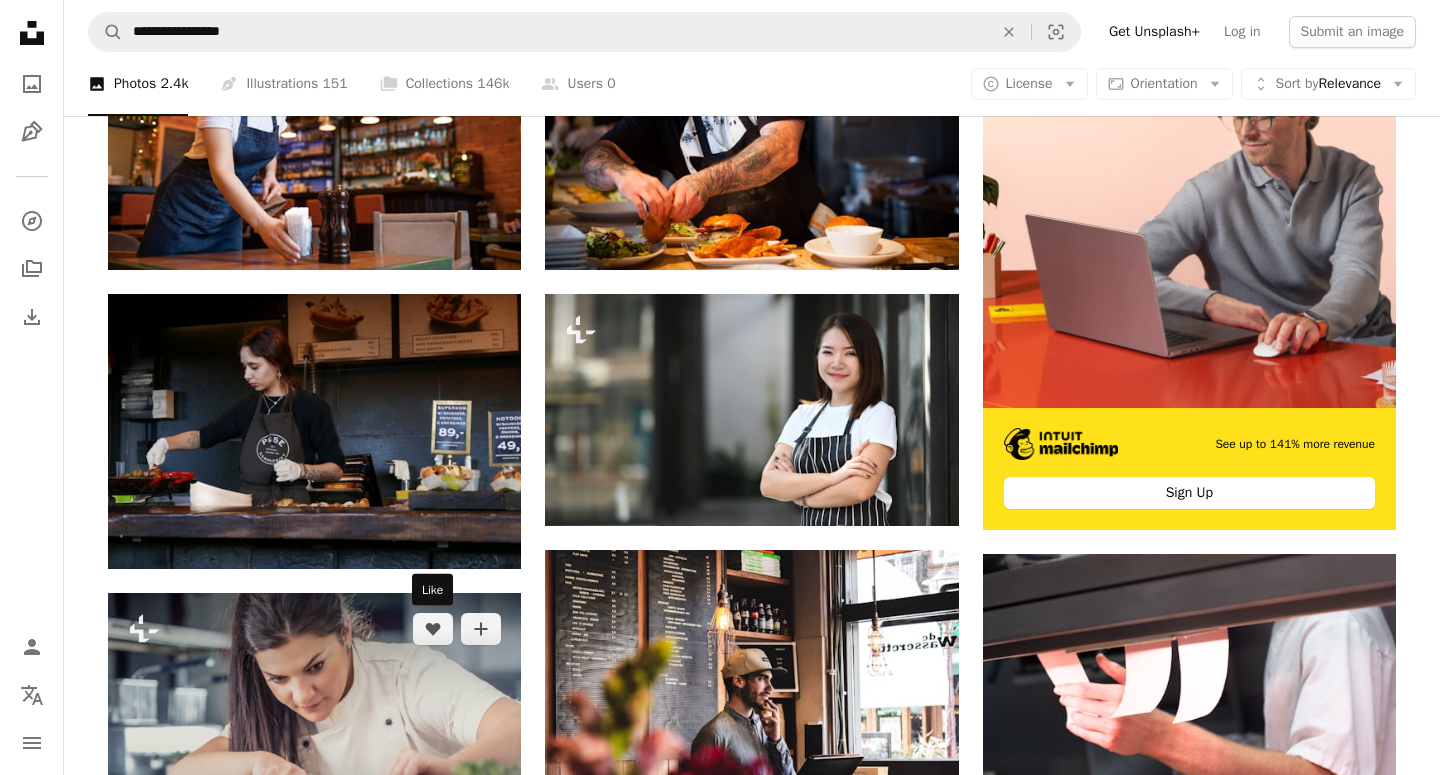 scroll, scrollTop: 508, scrollLeft: 0, axis: vertical 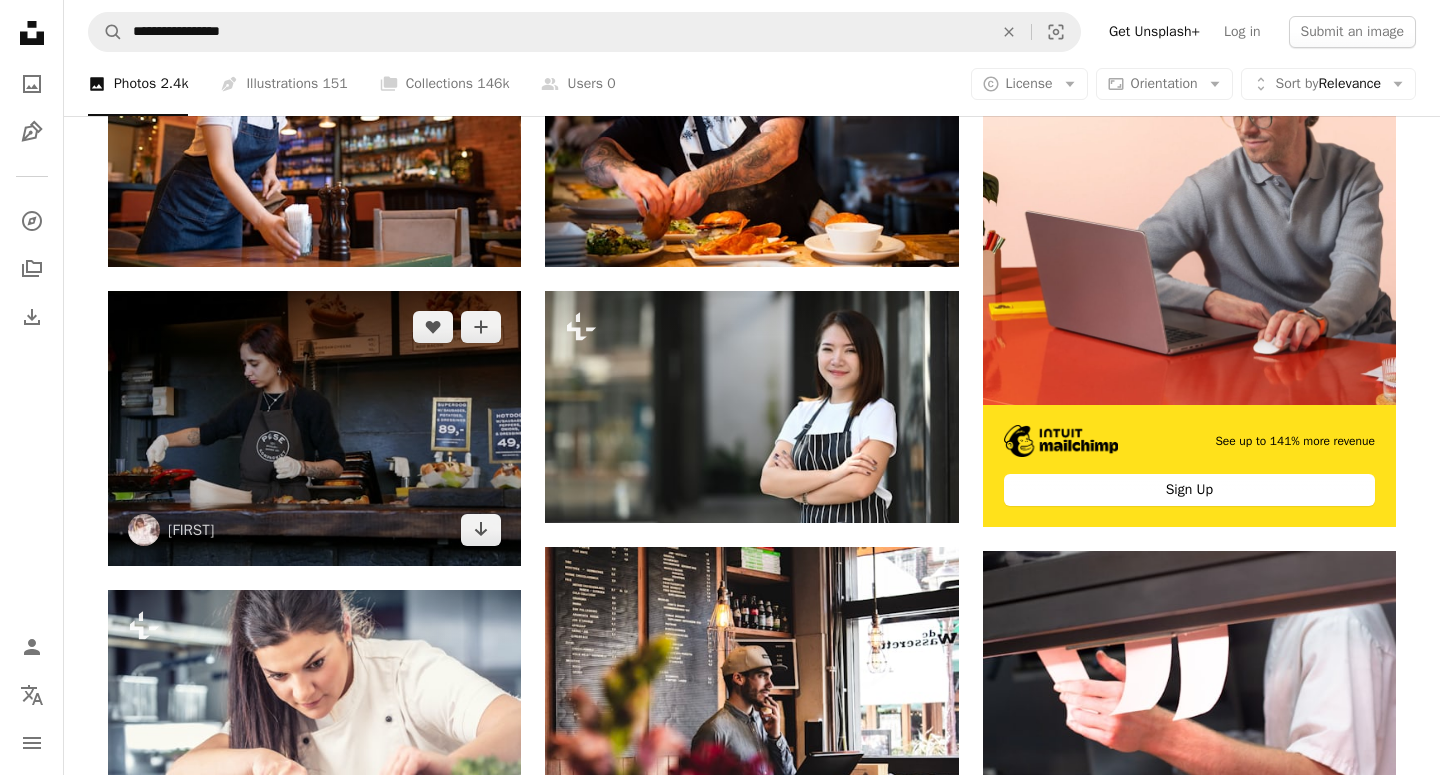 click at bounding box center [314, 428] 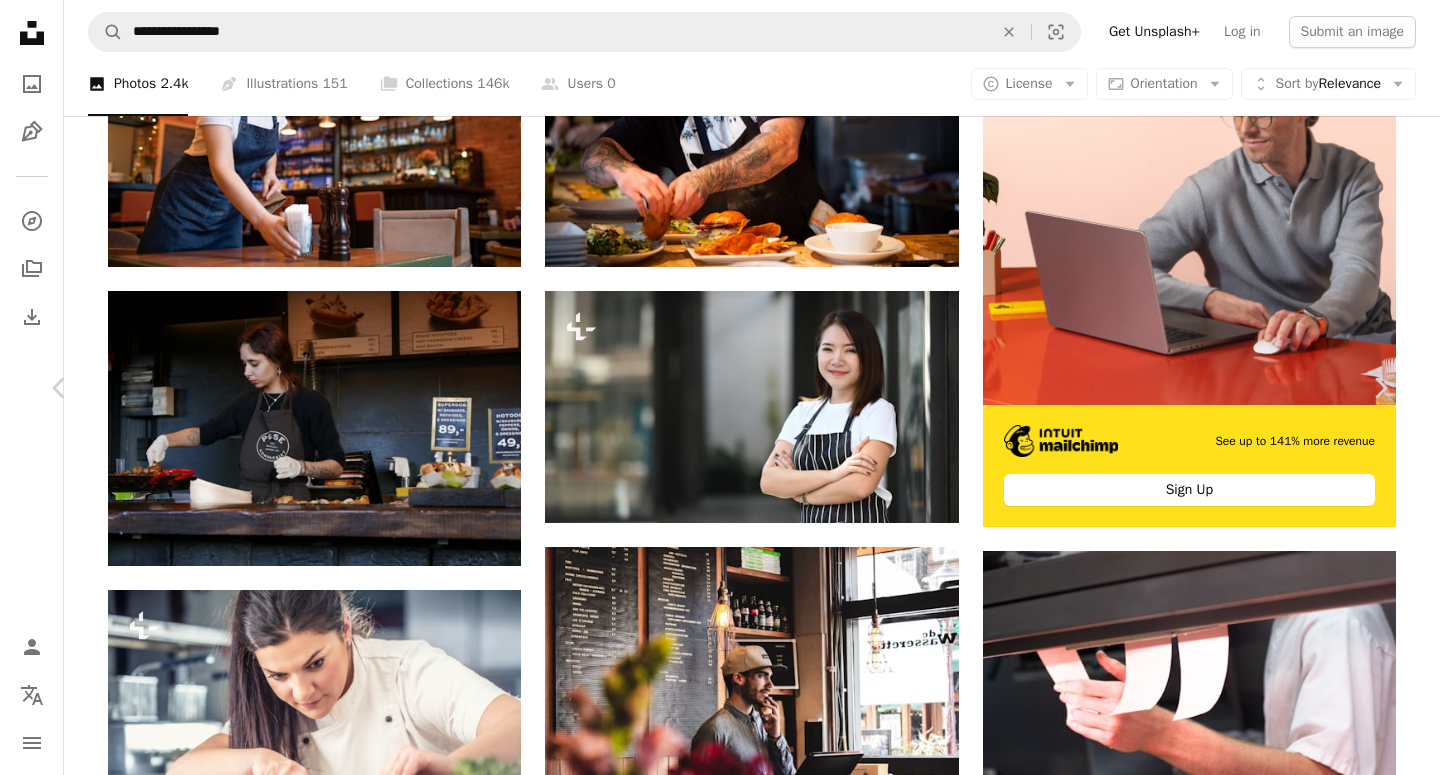 click on "An X shape" at bounding box center [20, 20] 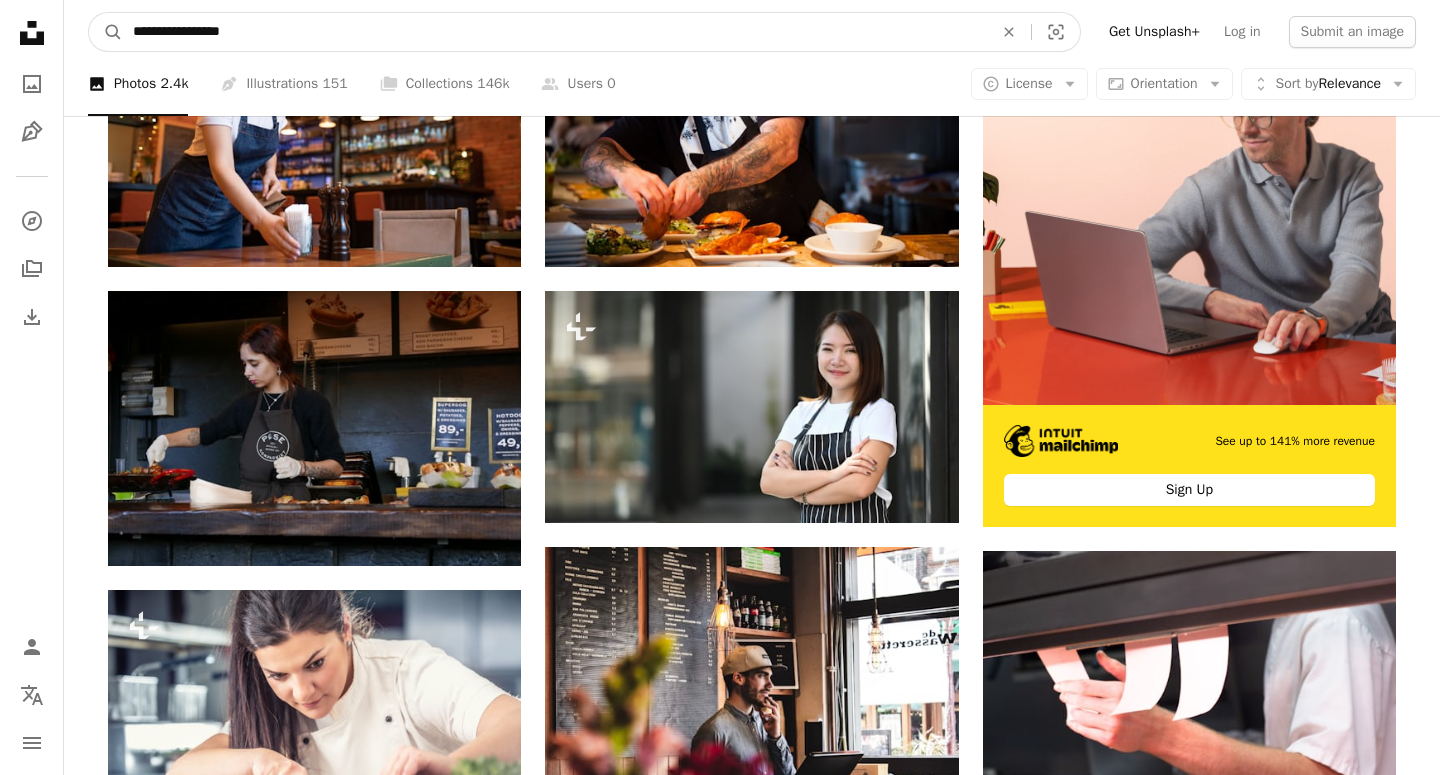 drag, startPoint x: 256, startPoint y: 37, endPoint x: 27, endPoint y: -7, distance: 233.18877 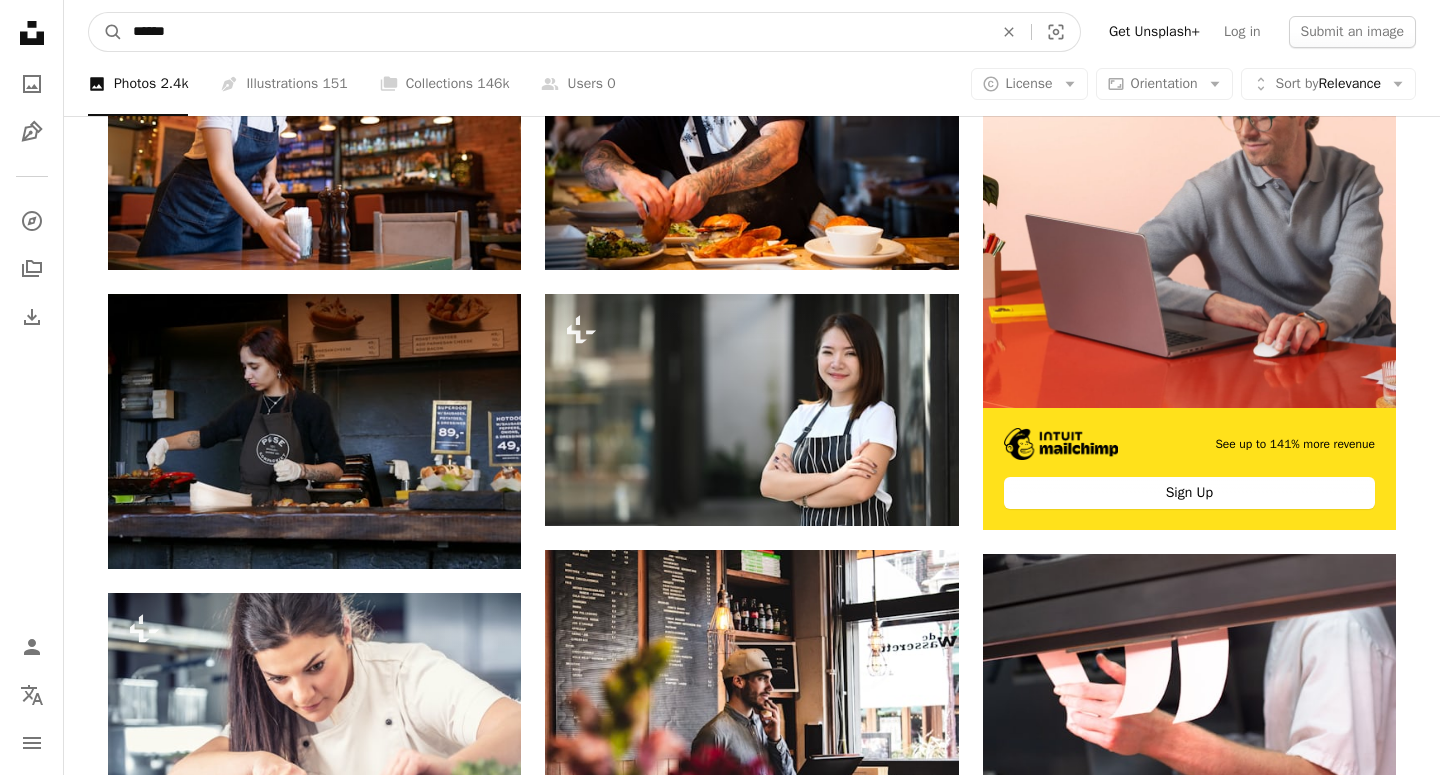 type on "******" 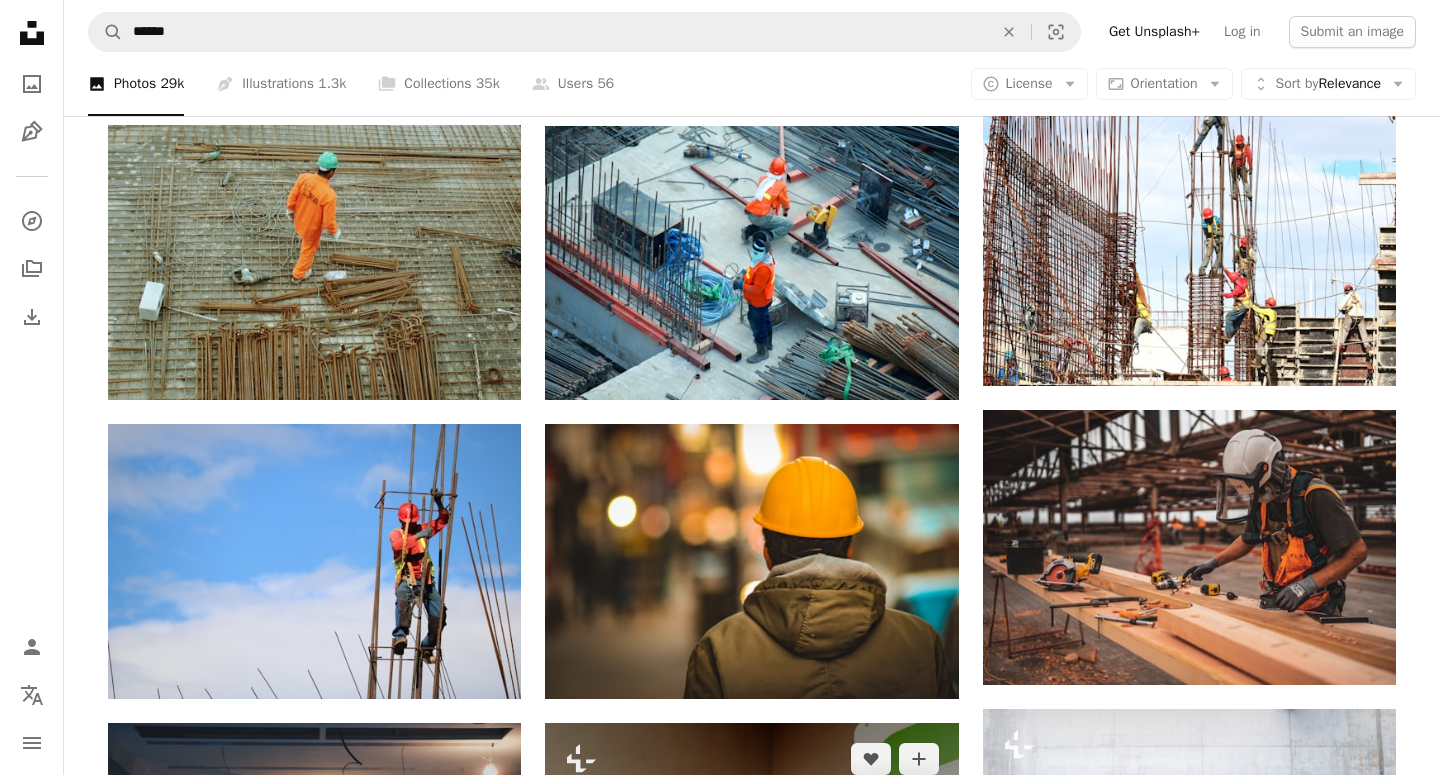 scroll, scrollTop: 975, scrollLeft: 0, axis: vertical 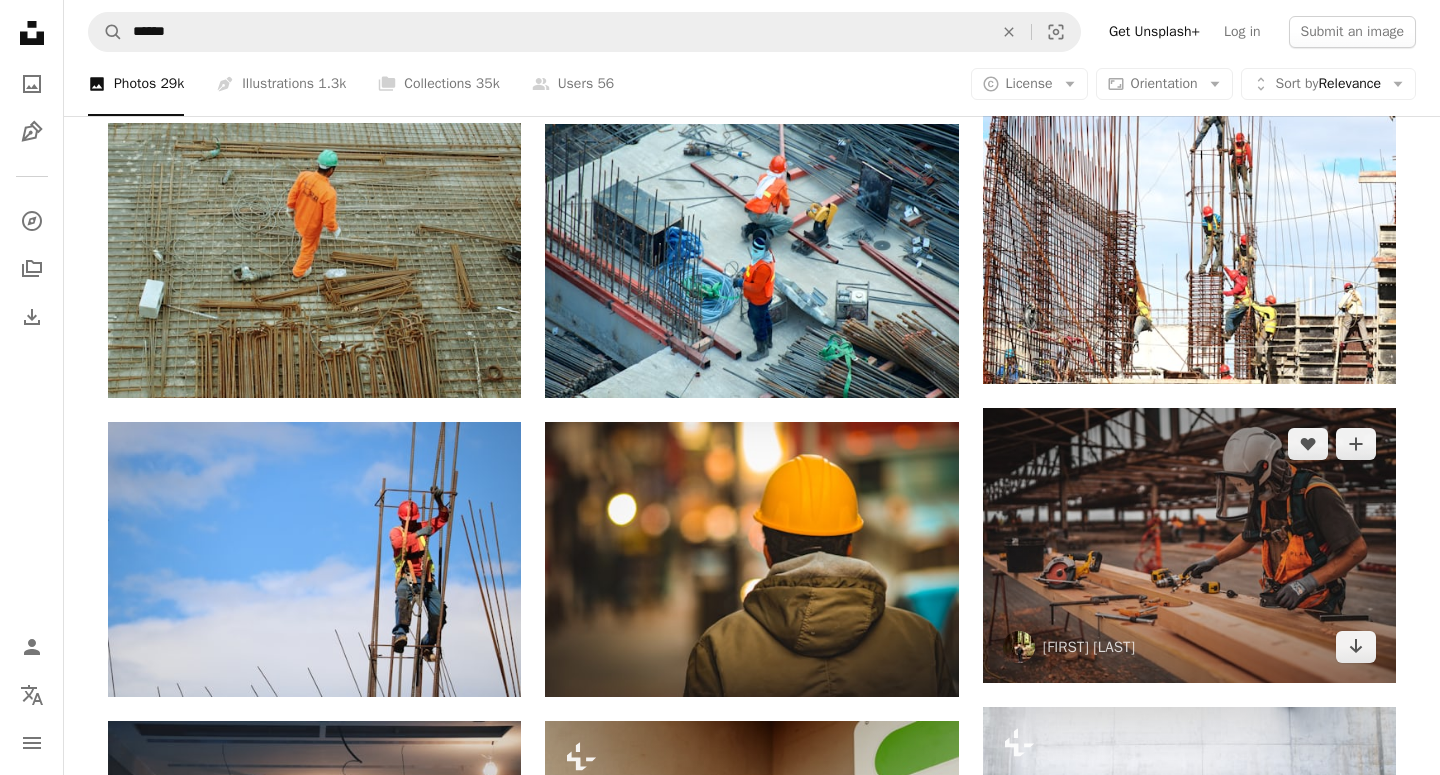 click at bounding box center [1189, 545] 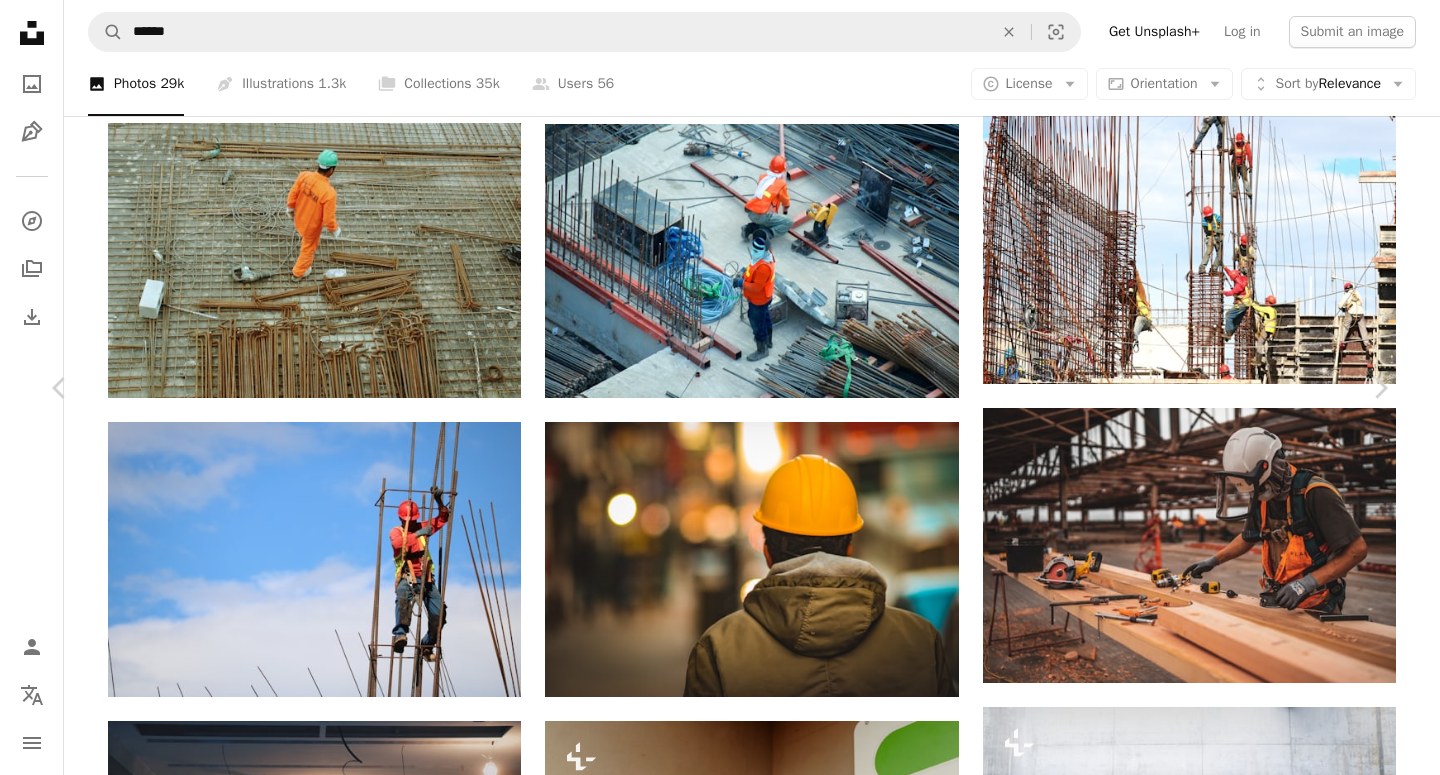 click on "An X shape" at bounding box center (20, 20) 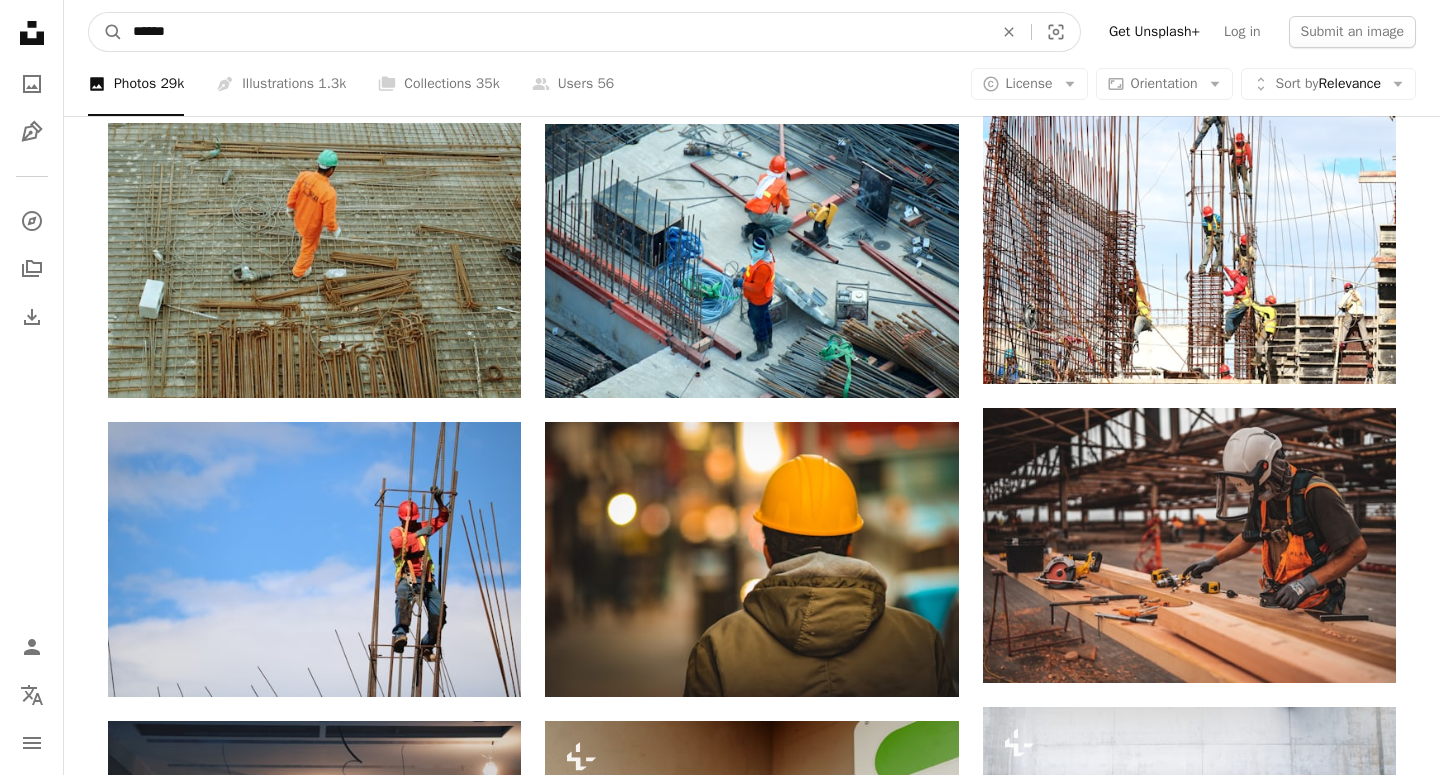 drag, startPoint x: 233, startPoint y: 46, endPoint x: 58, endPoint y: -2, distance: 181.4635 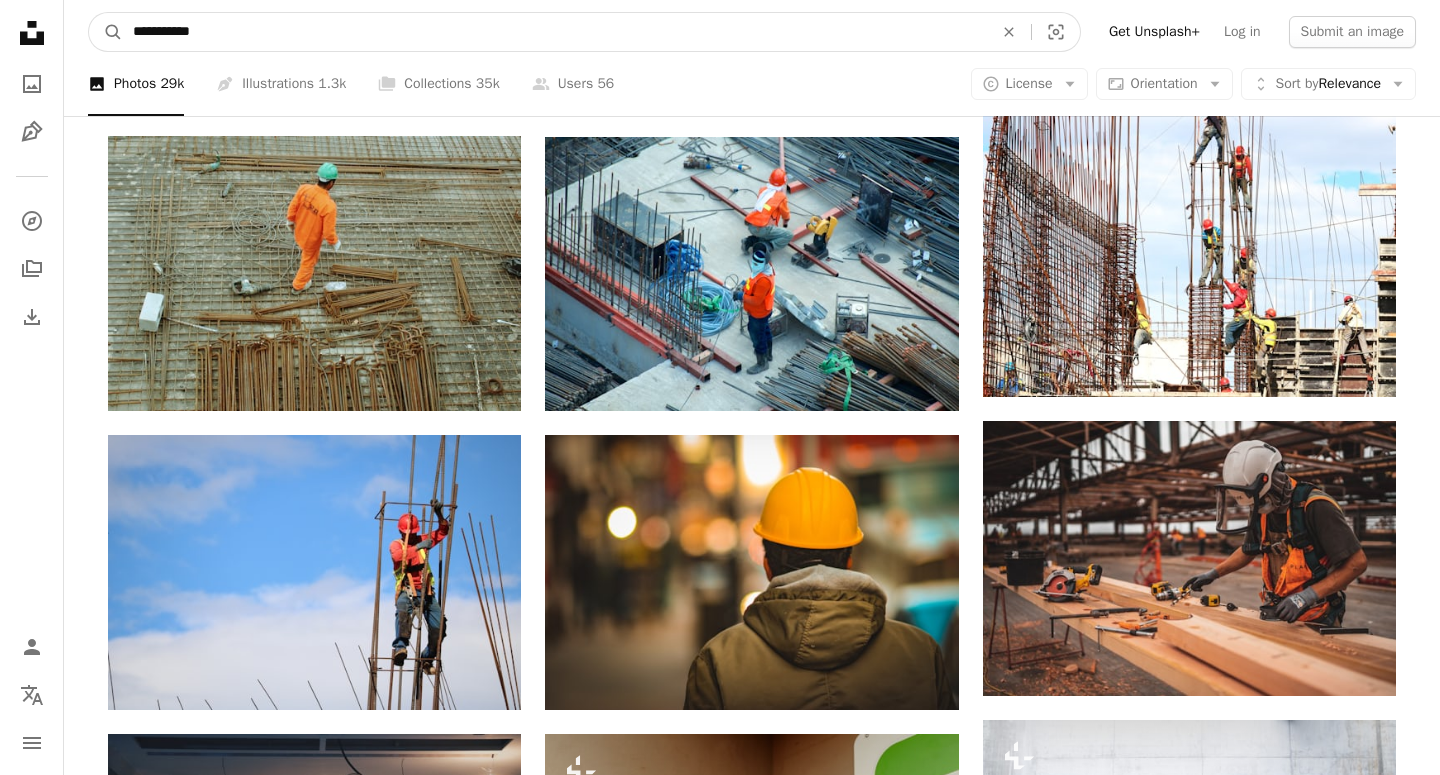 type on "**********" 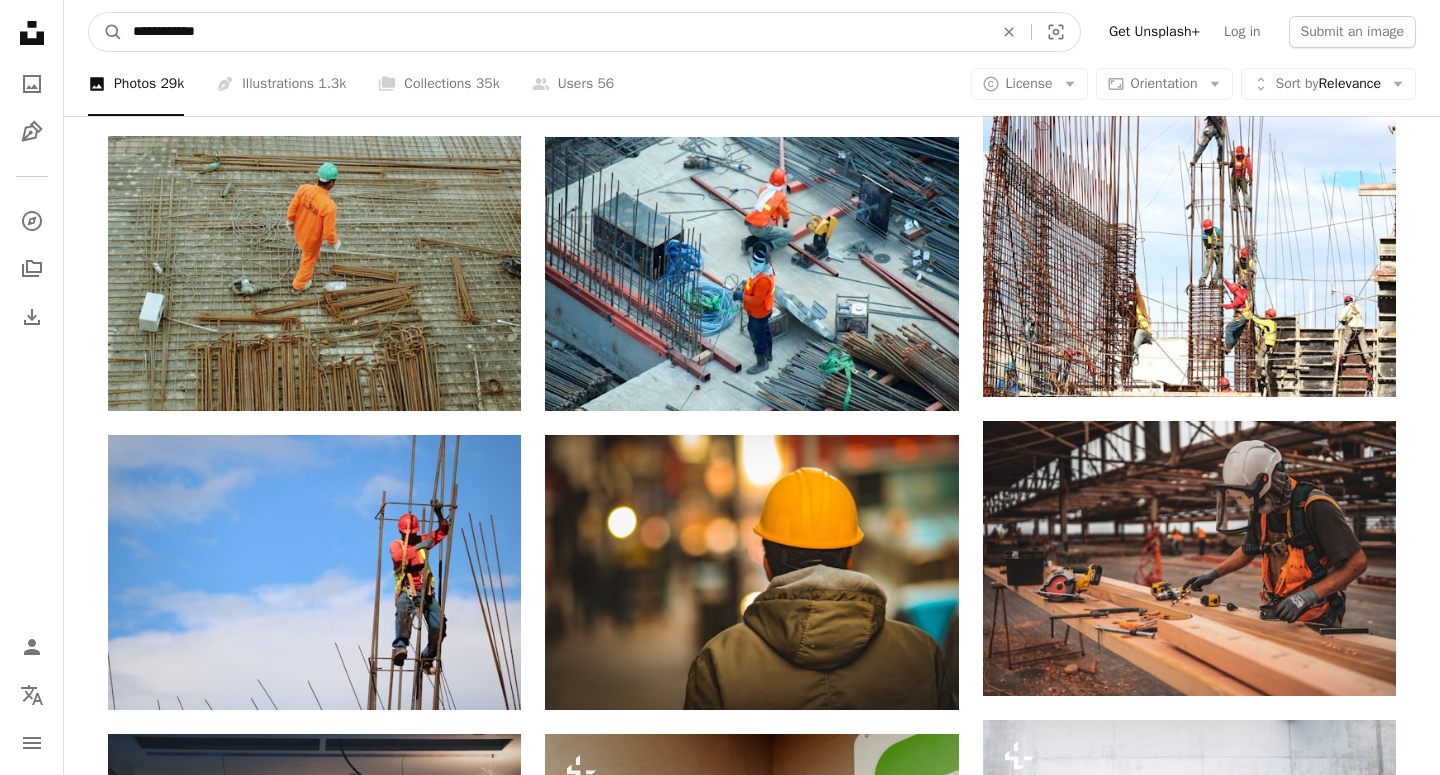 click on "A magnifying glass" at bounding box center [106, 32] 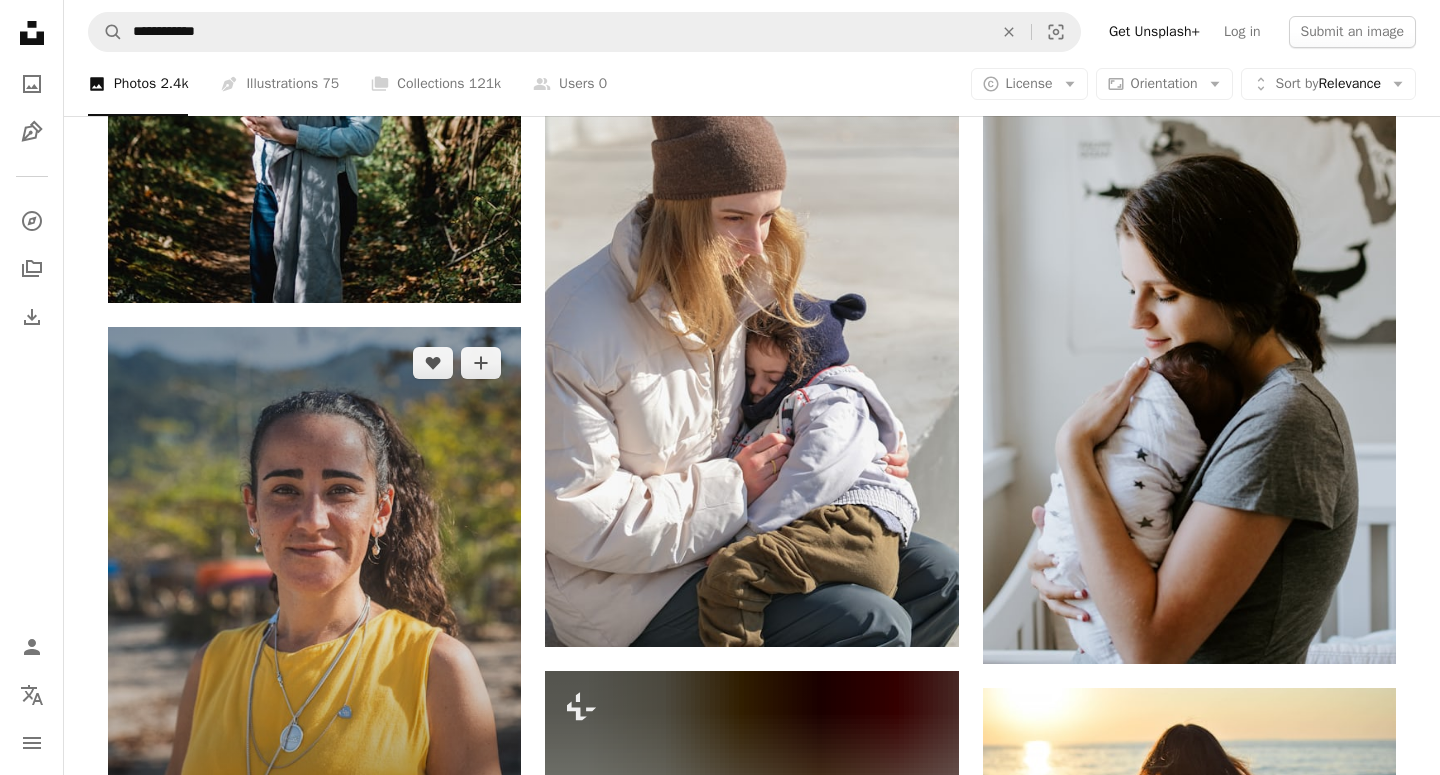 scroll, scrollTop: 1008, scrollLeft: 0, axis: vertical 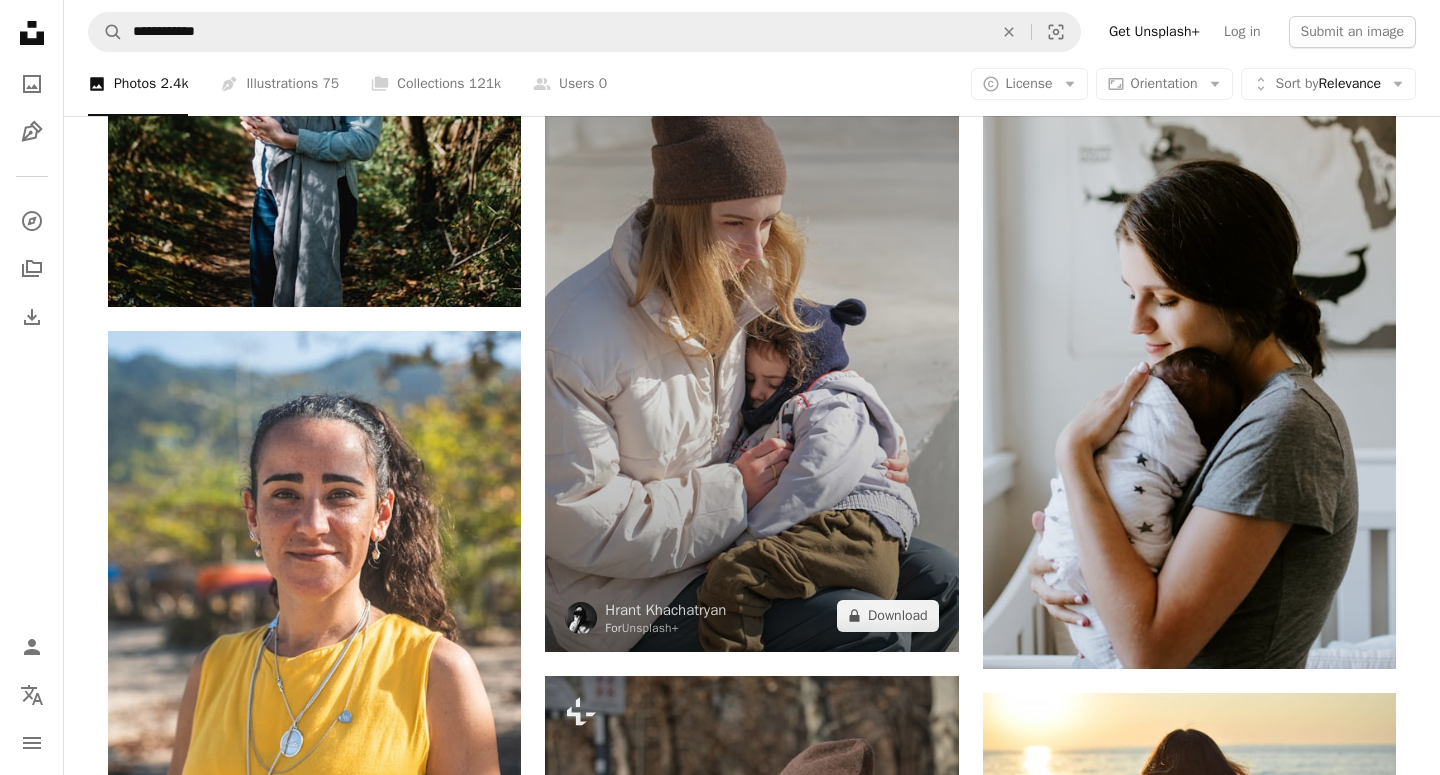 click at bounding box center [751, 342] 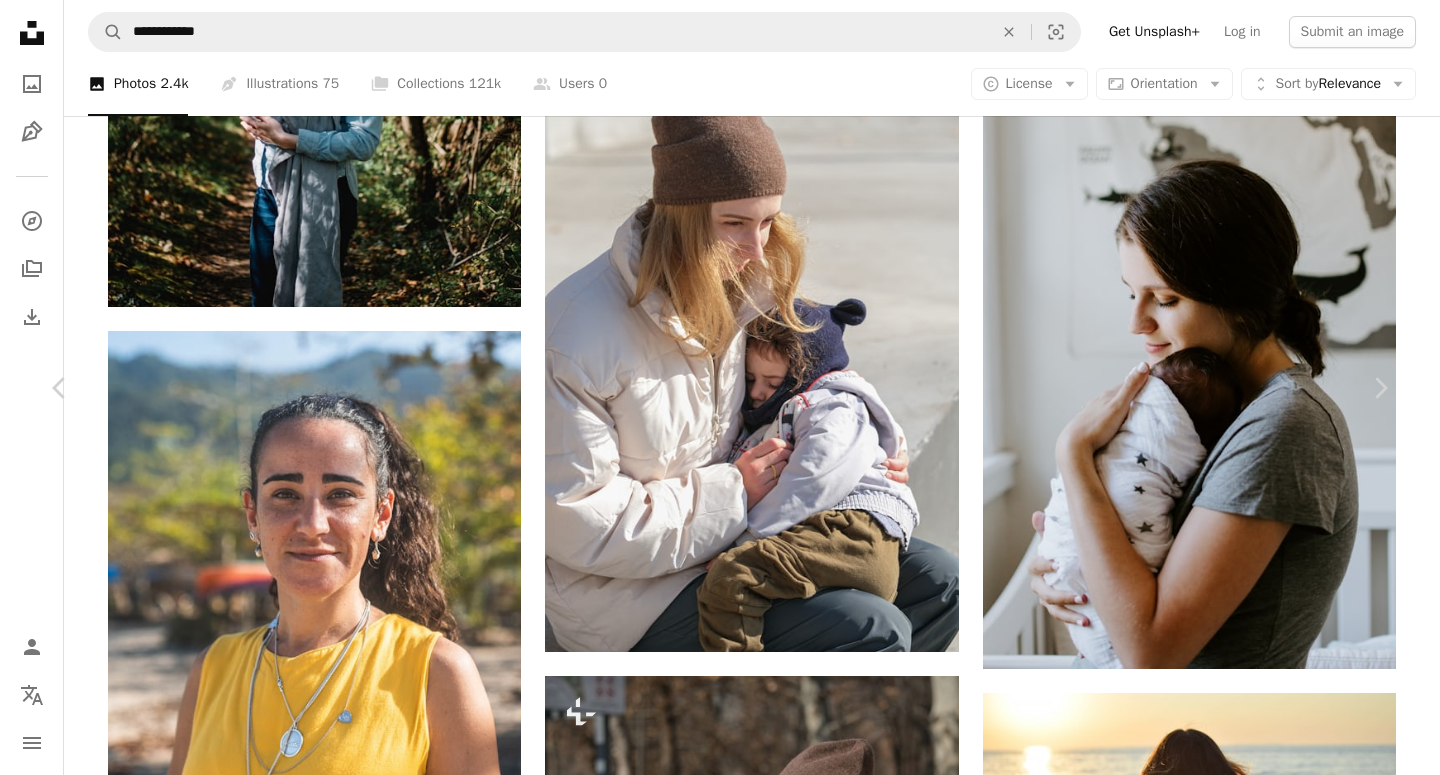 click on "An X shape" at bounding box center [20, 20] 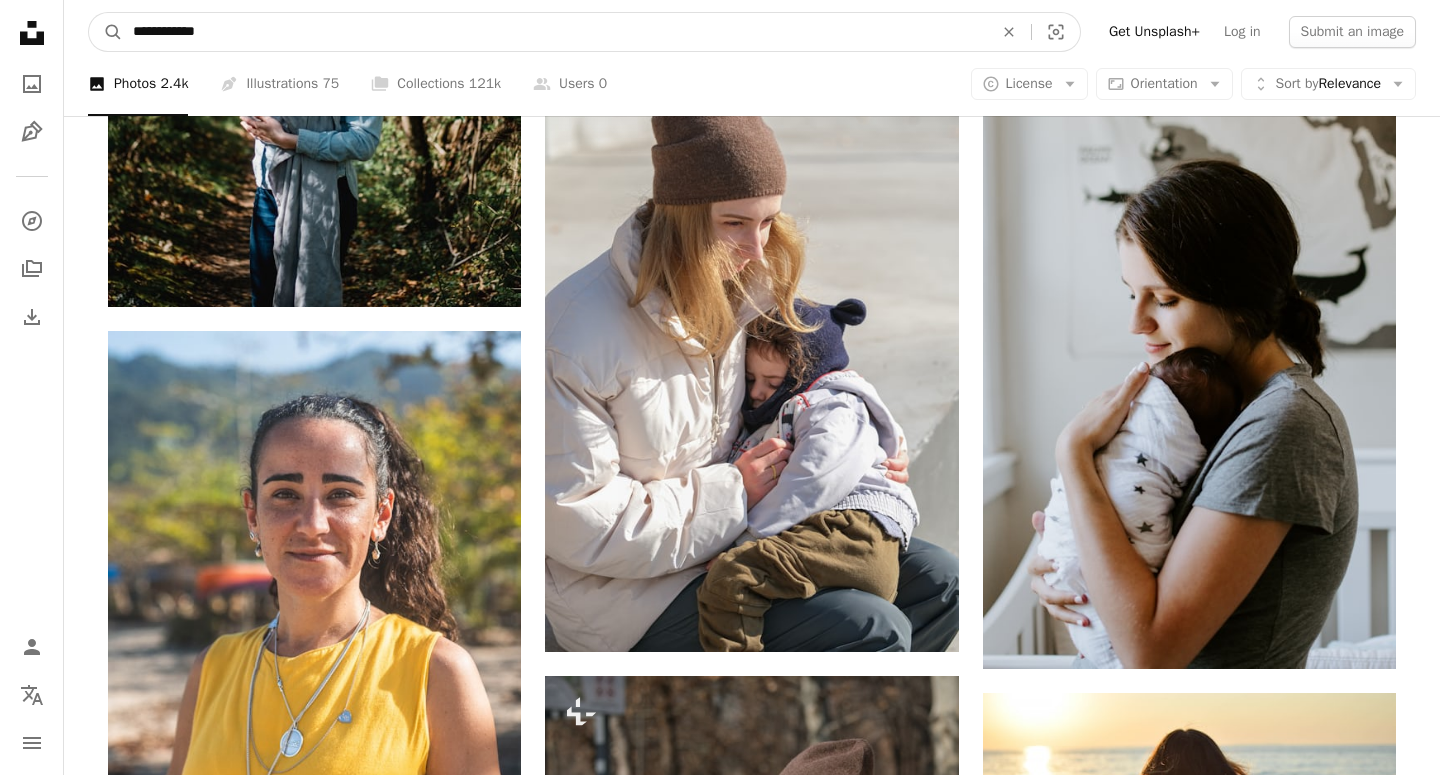 drag, startPoint x: 361, startPoint y: 25, endPoint x: 98, endPoint y: -17, distance: 266.3325 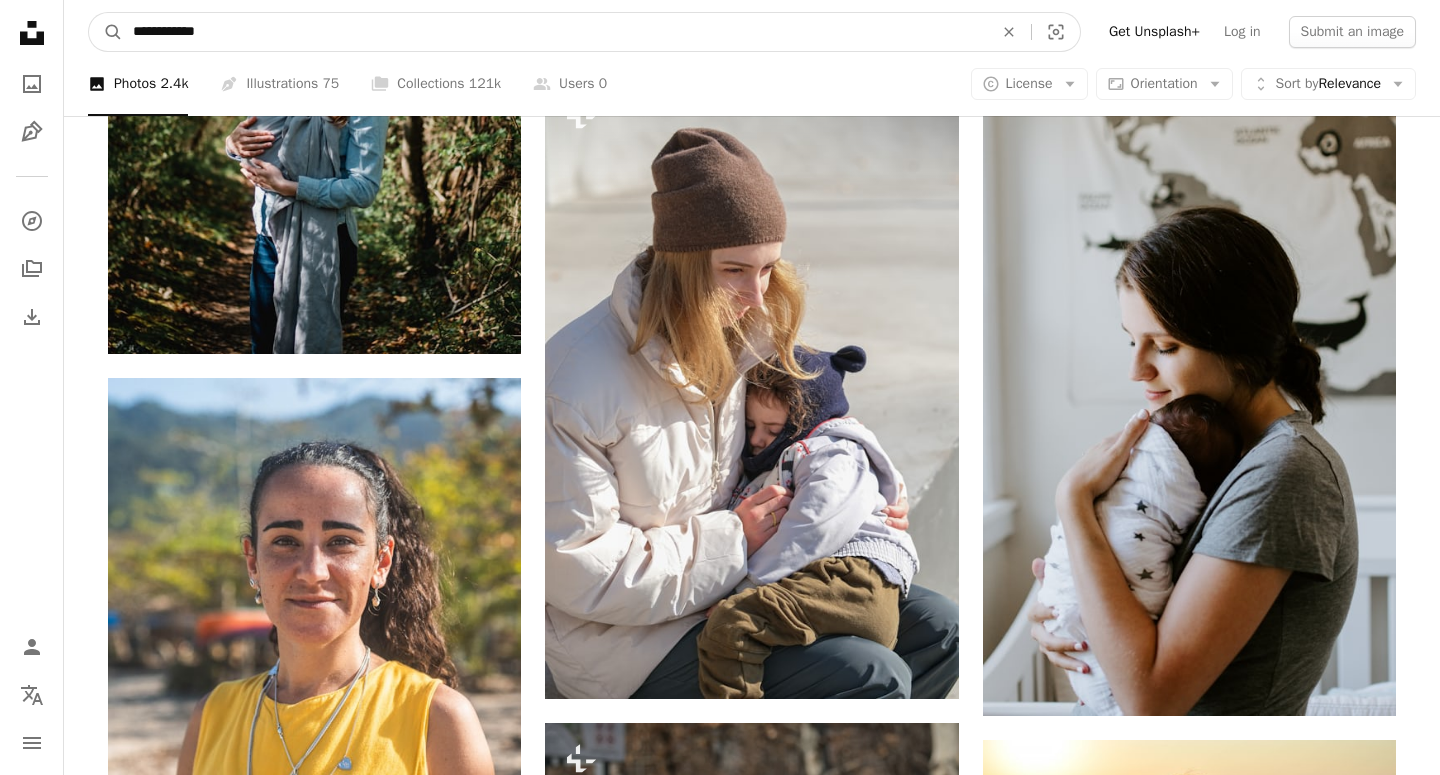 type on "*" 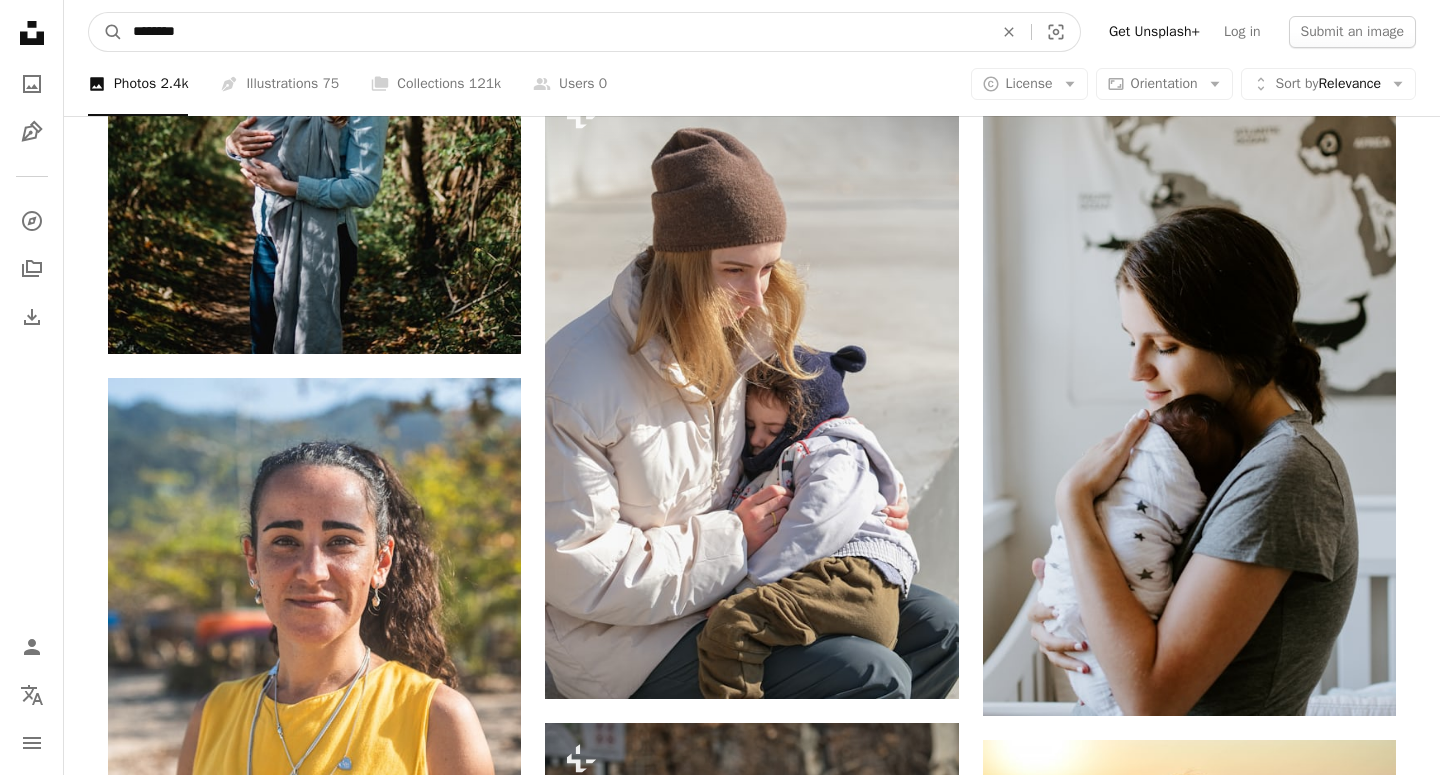 type on "*********" 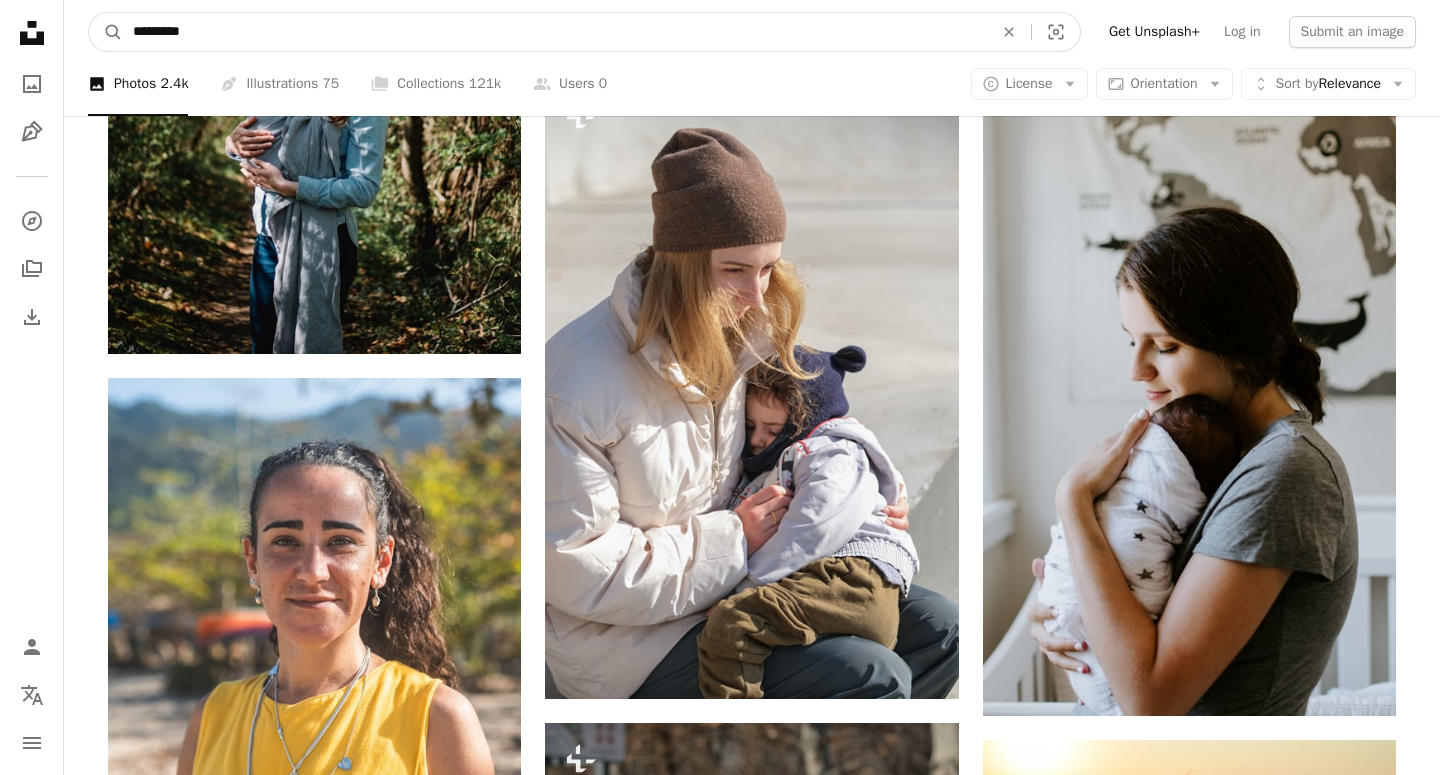 click on "A magnifying glass" at bounding box center [106, 32] 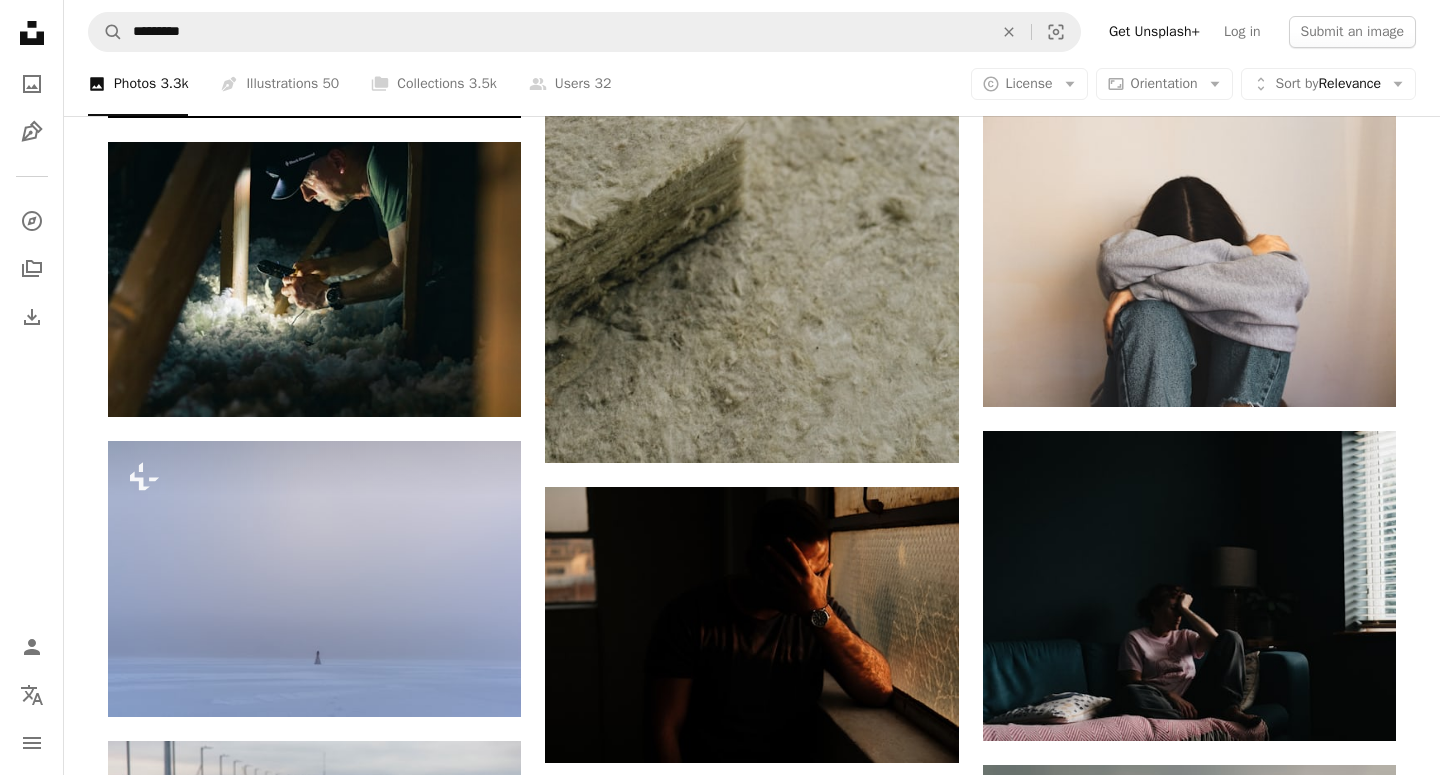 scroll, scrollTop: 951, scrollLeft: 0, axis: vertical 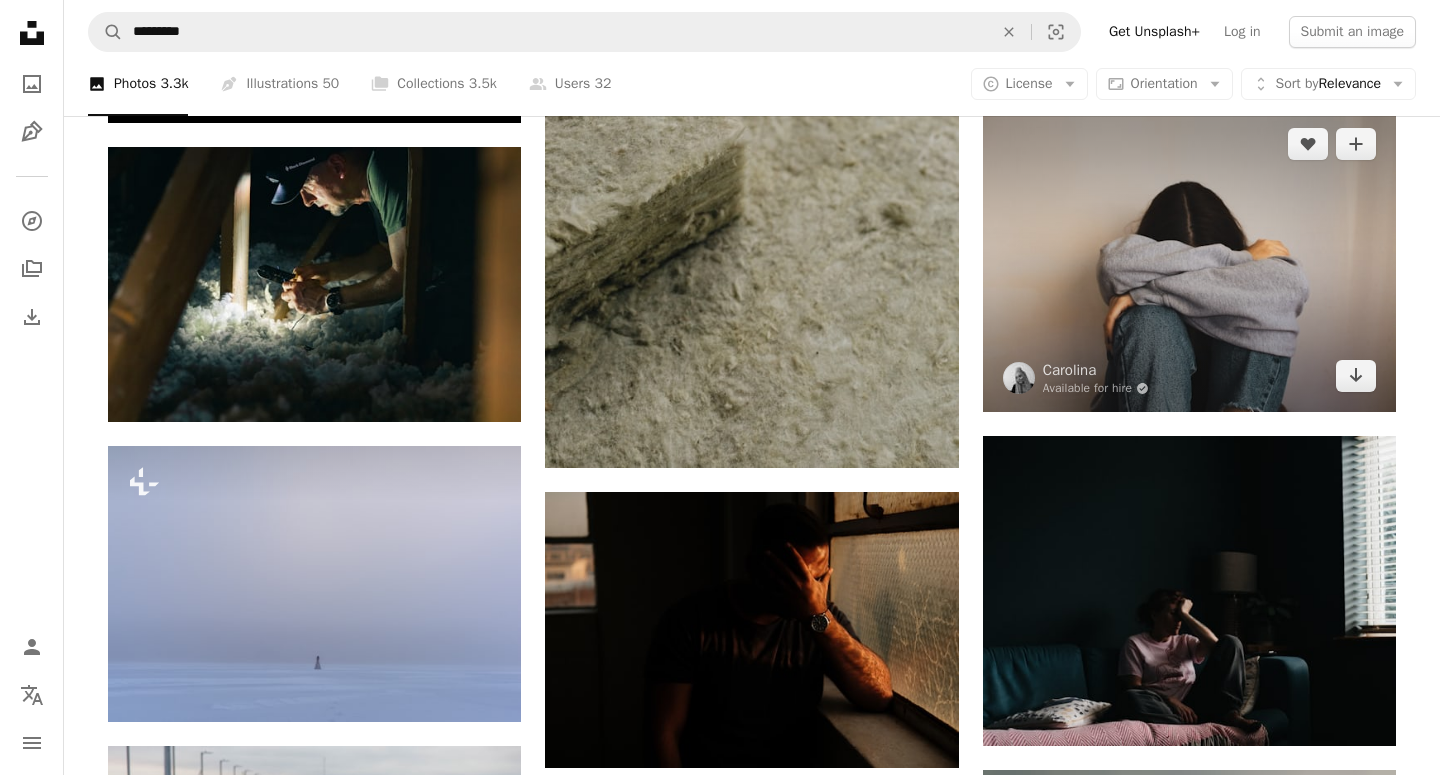 click at bounding box center [1189, 260] 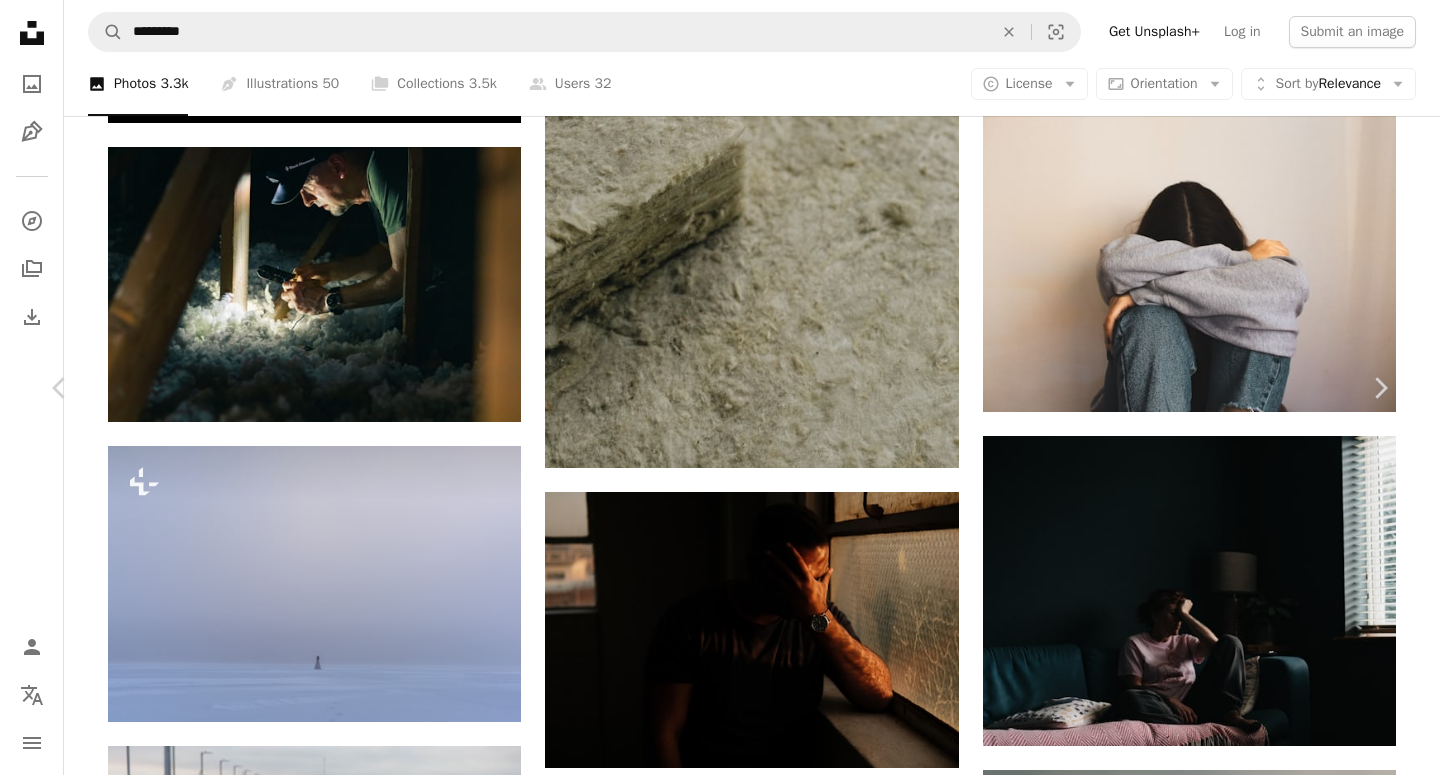 type 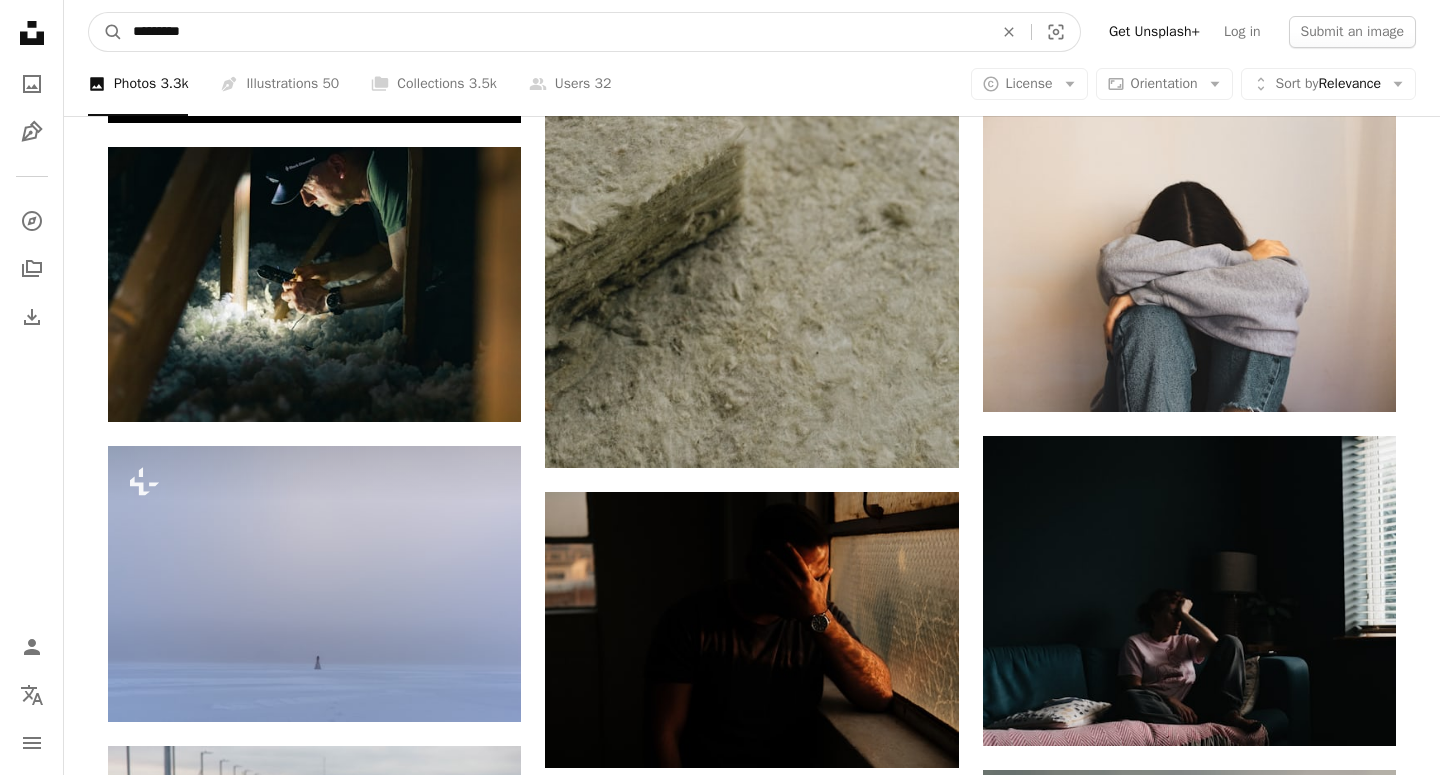 drag, startPoint x: 189, startPoint y: 38, endPoint x: 30, endPoint y: 6, distance: 162.18816 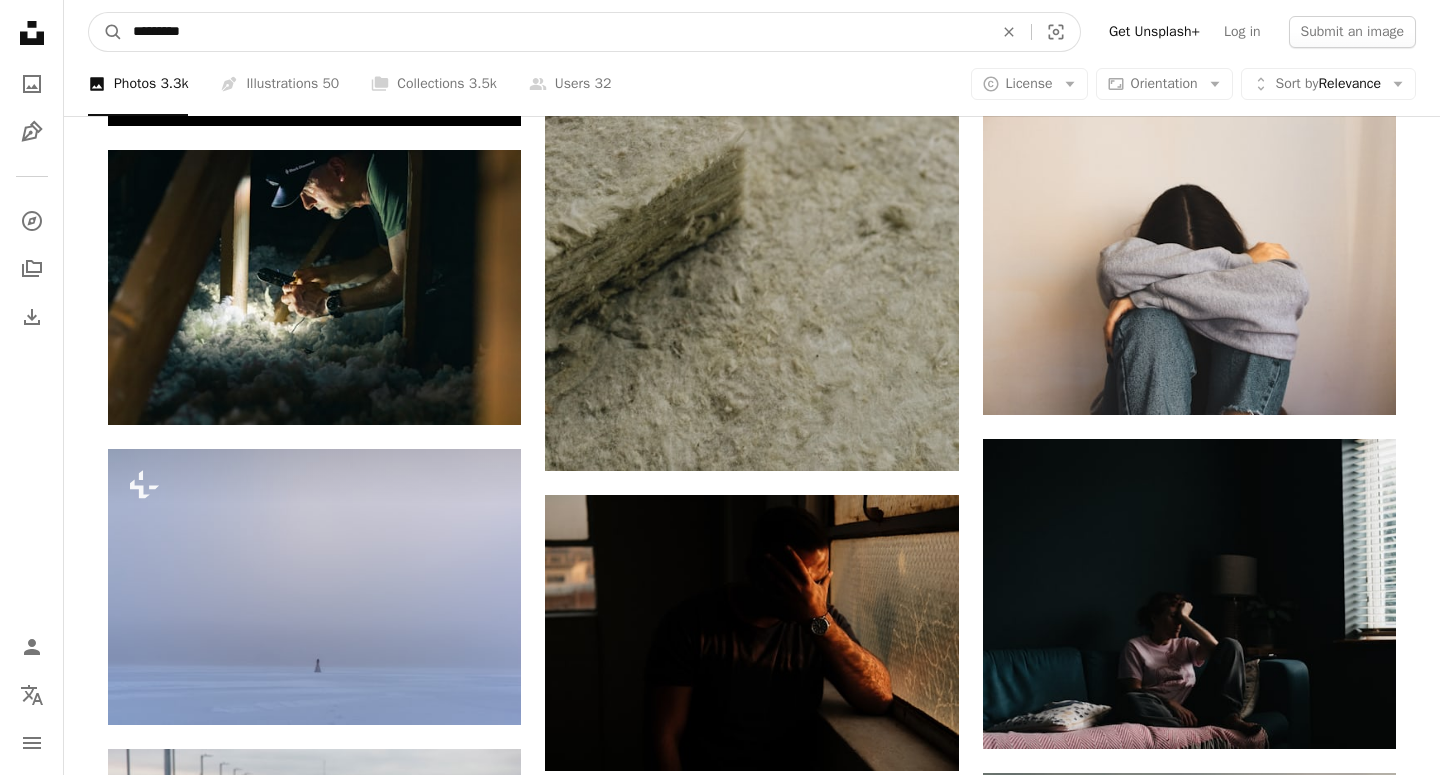 type on "*********" 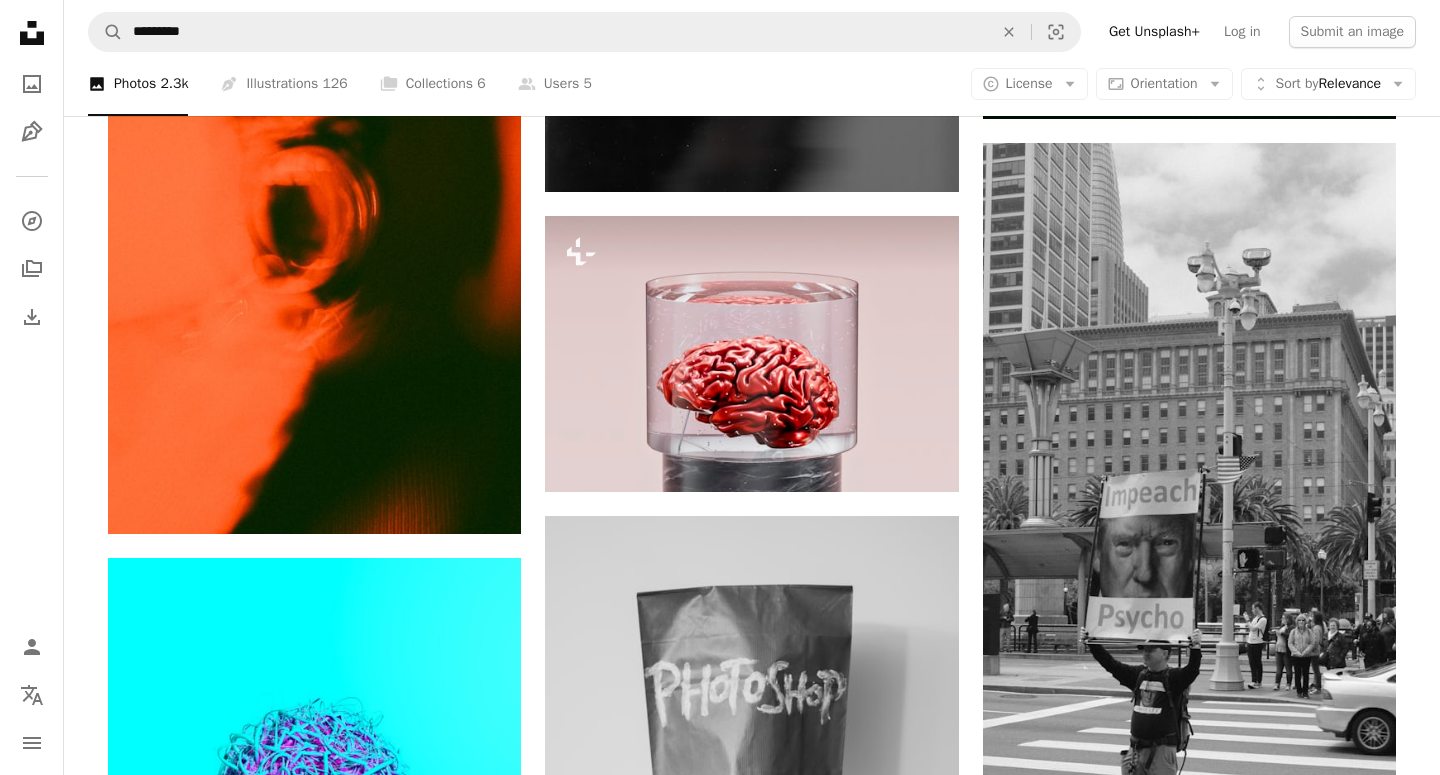 scroll, scrollTop: 0, scrollLeft: 0, axis: both 